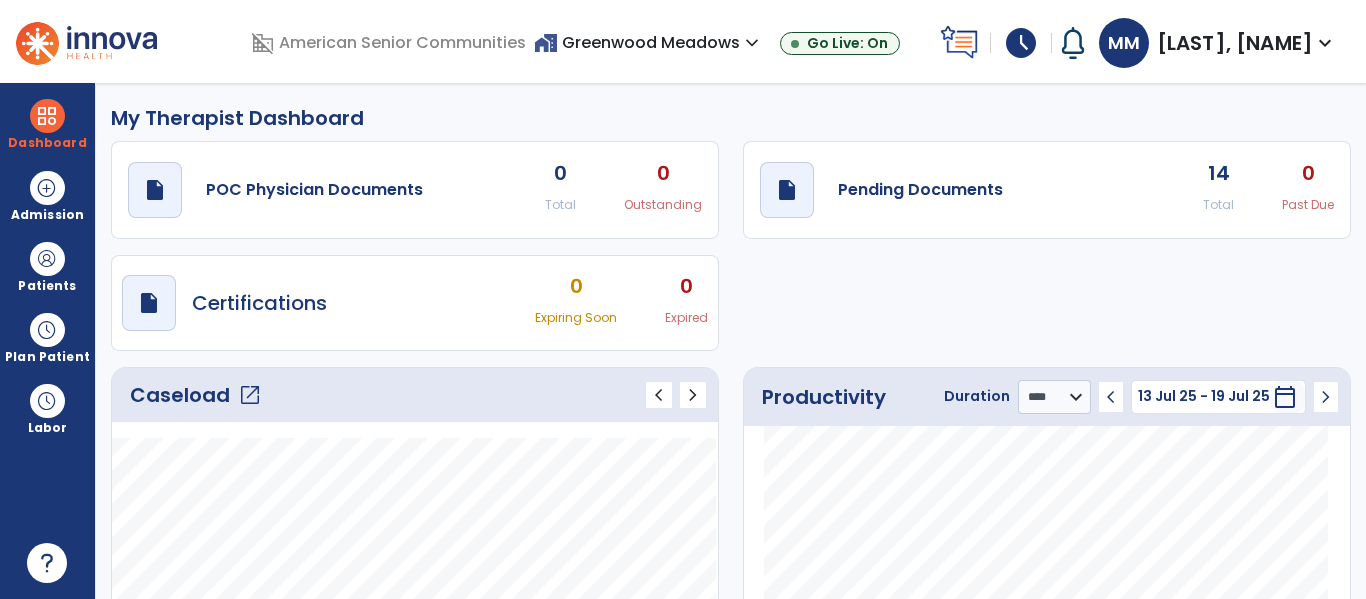 select on "****" 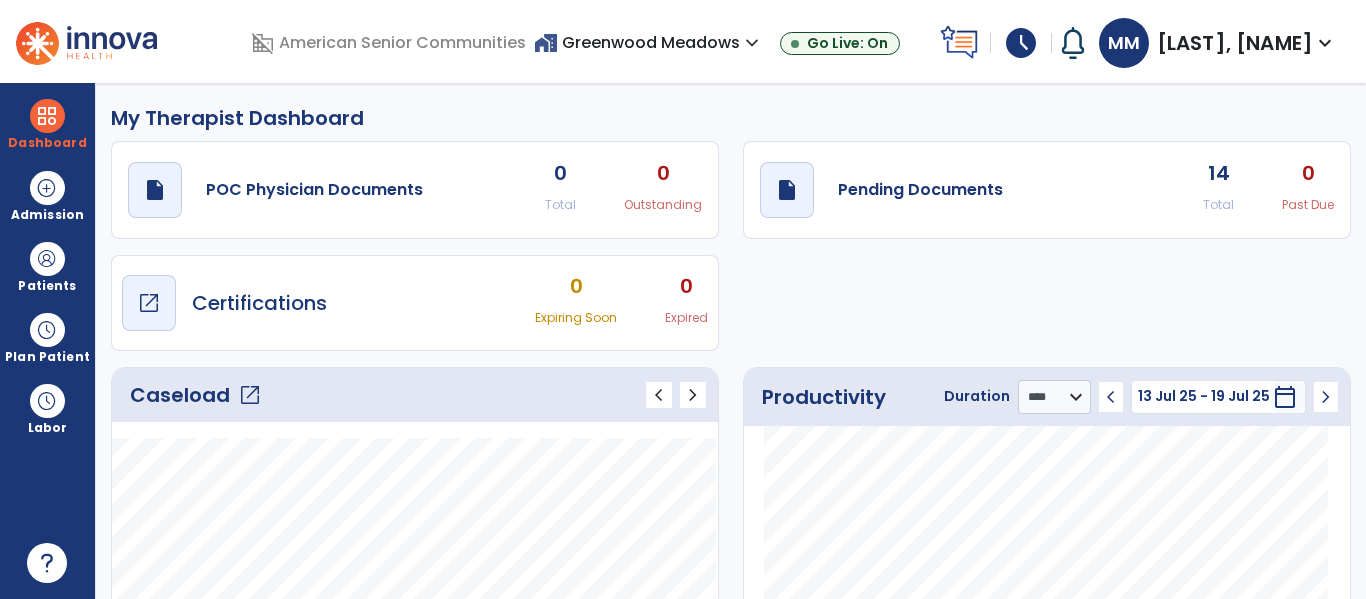 scroll, scrollTop: 0, scrollLeft: 0, axis: both 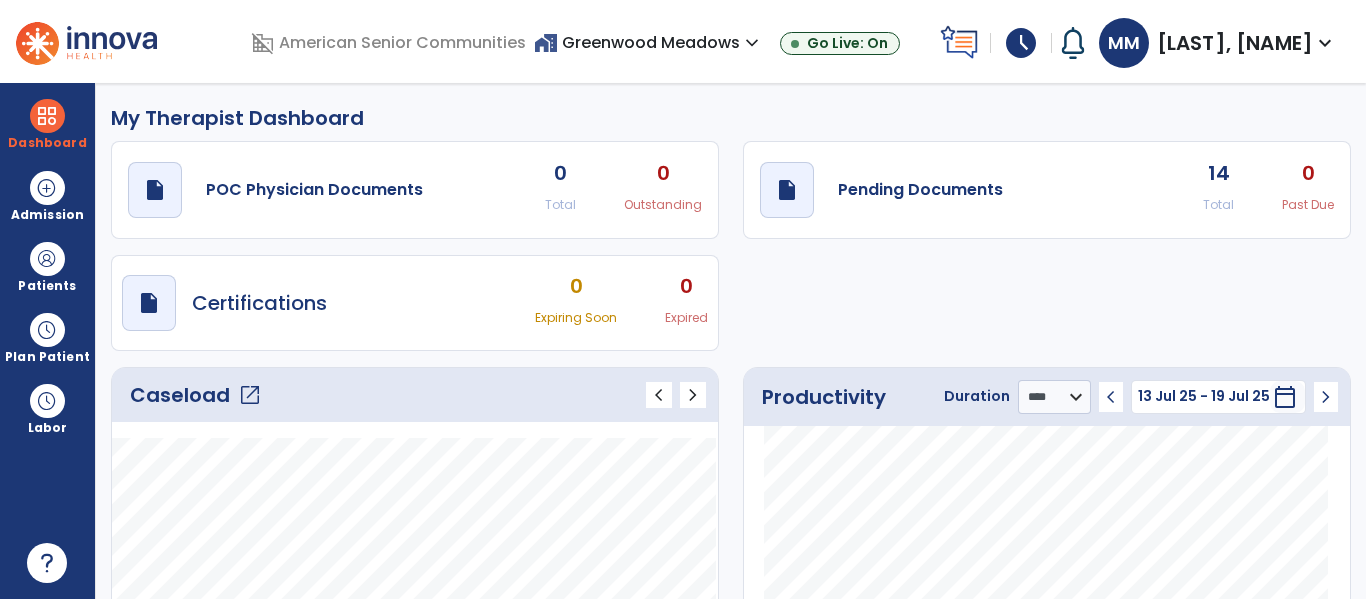 click on "open_in_new" 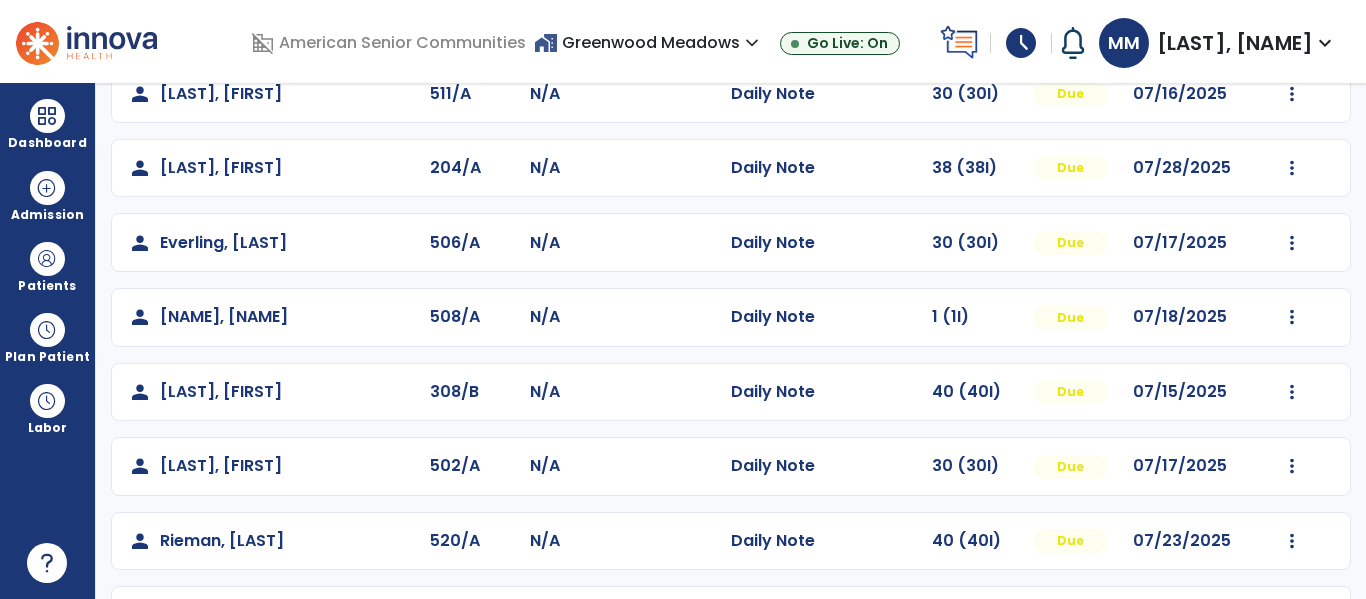 scroll, scrollTop: 270, scrollLeft: 0, axis: vertical 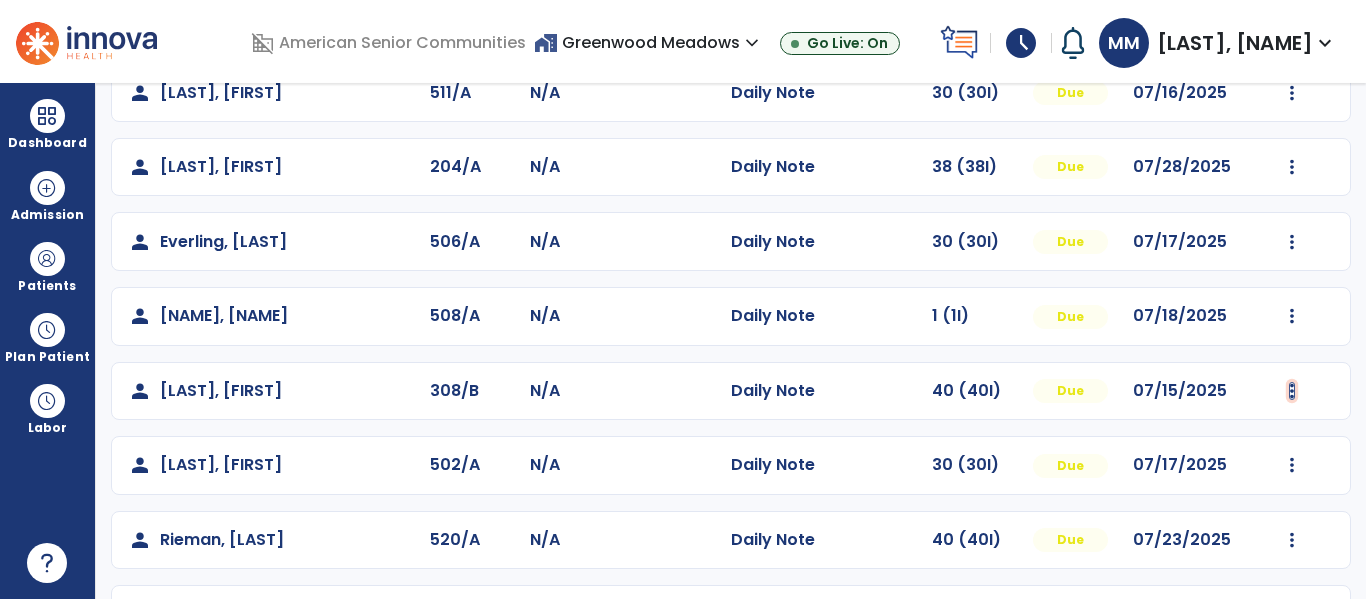 click at bounding box center (1292, 18) 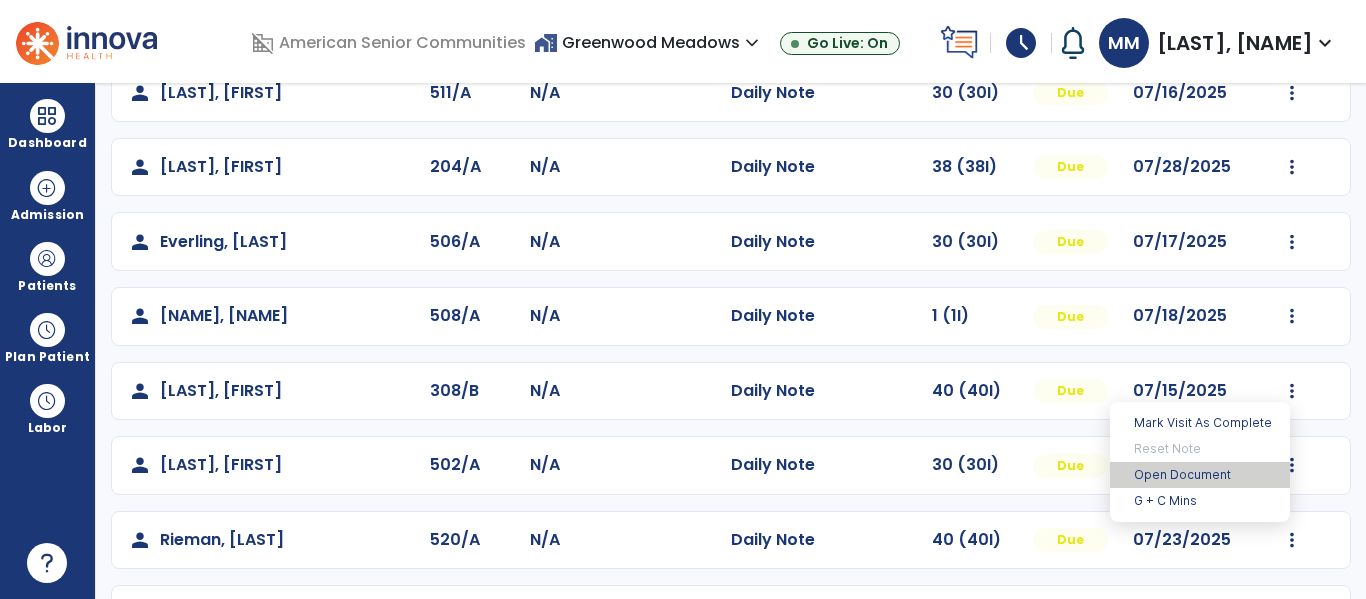 drag, startPoint x: 1172, startPoint y: 472, endPoint x: 1156, endPoint y: 473, distance: 16.03122 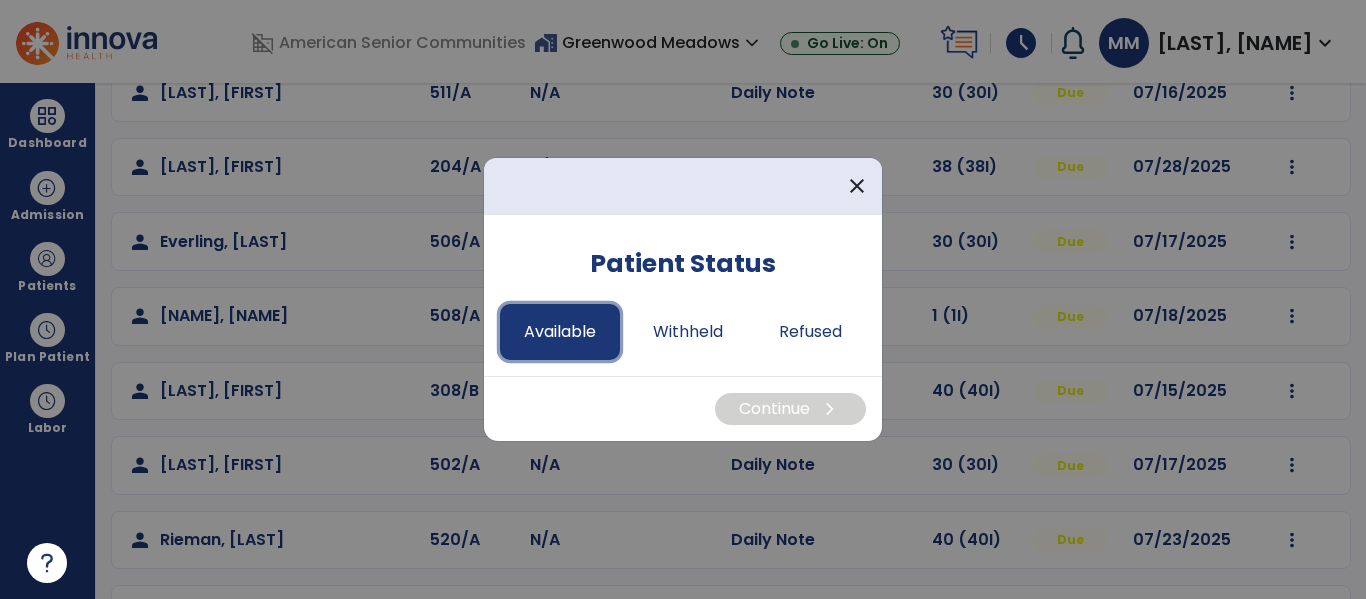 click on "Available" at bounding box center (560, 332) 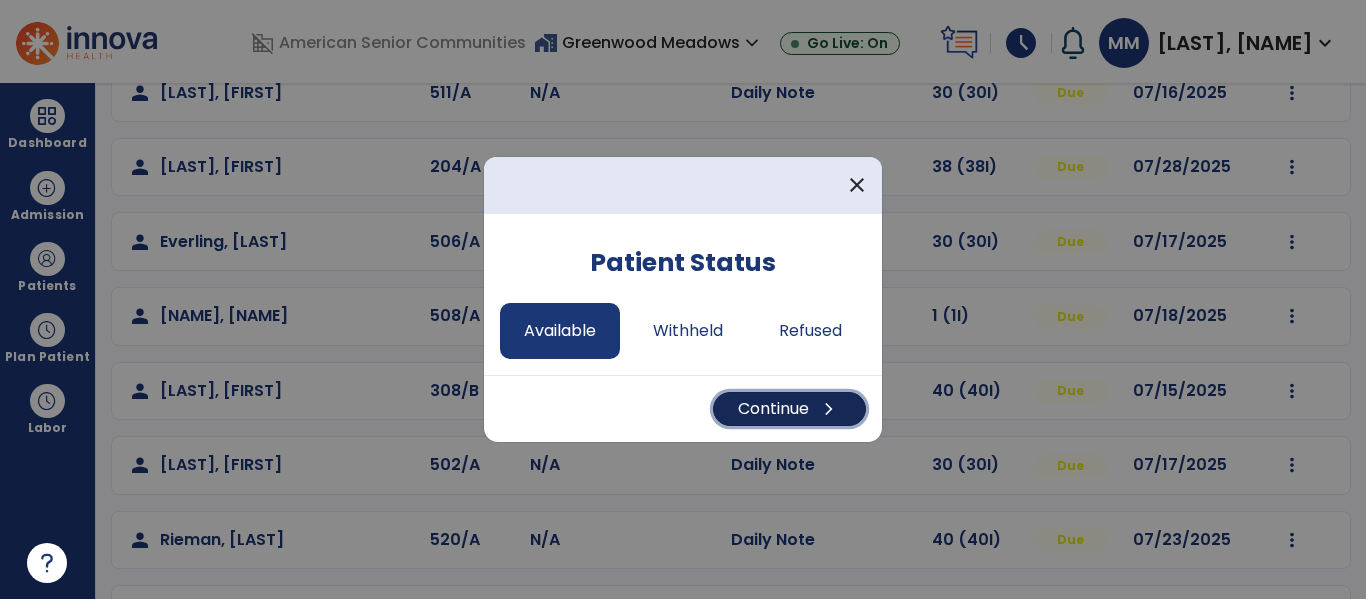 click on "Continue   chevron_right" at bounding box center [789, 409] 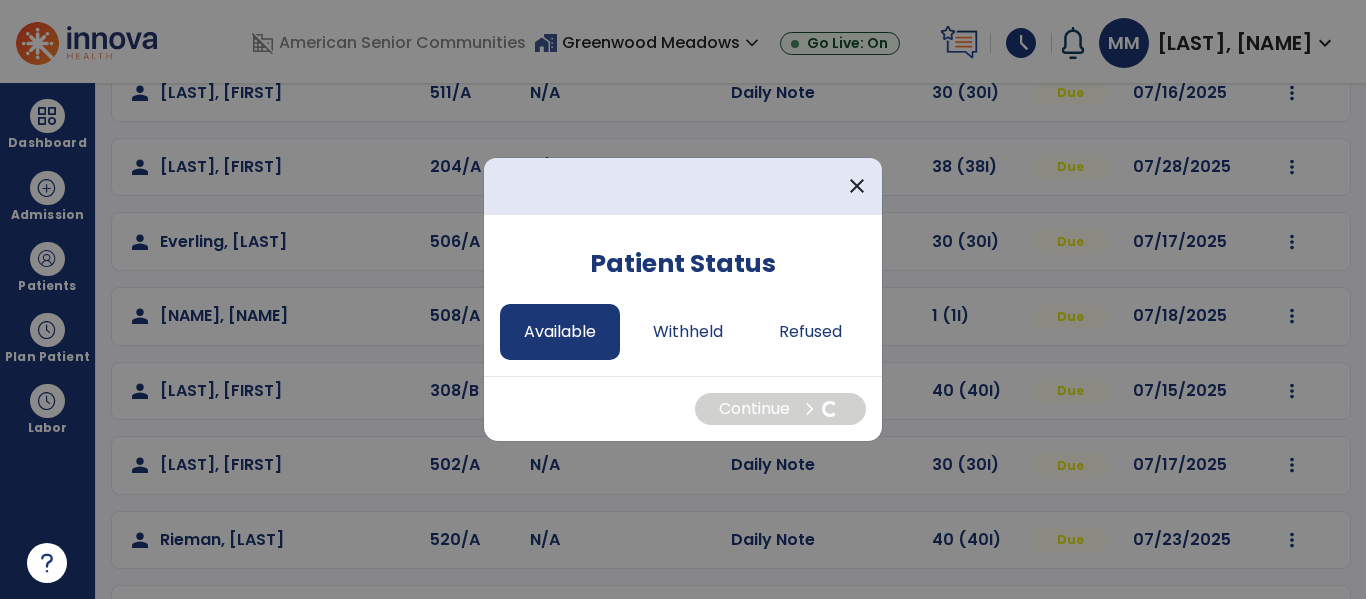 select on "*" 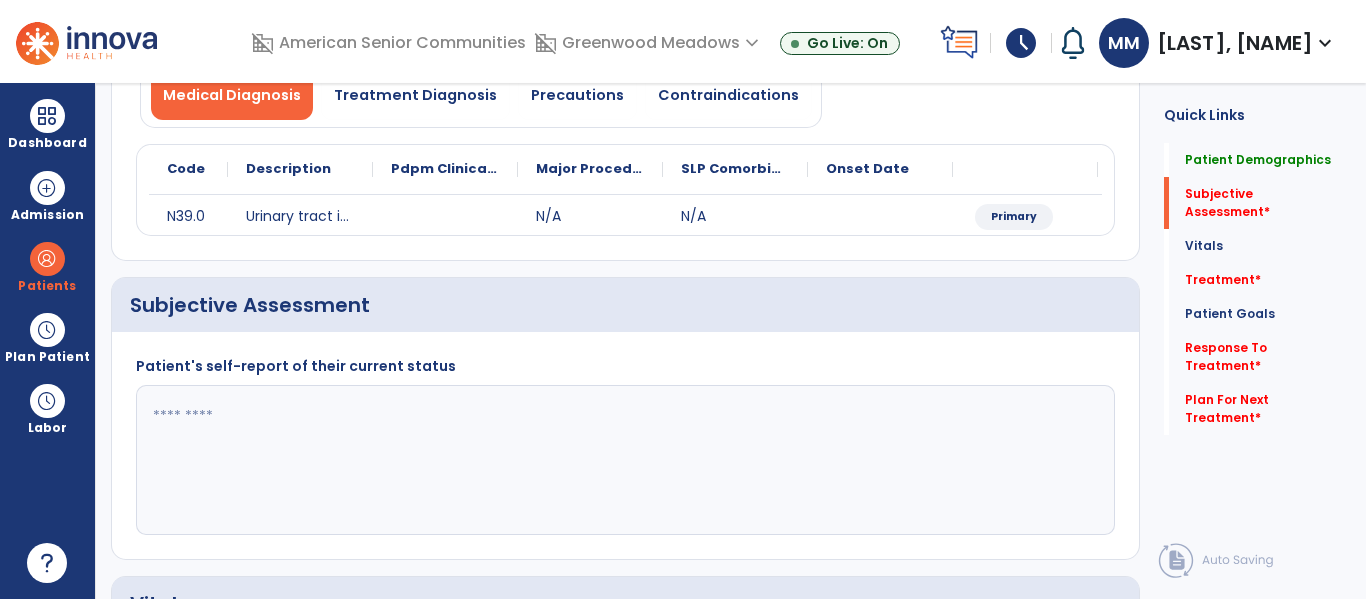 drag, startPoint x: 227, startPoint y: 424, endPoint x: 236, endPoint y: 429, distance: 10.29563 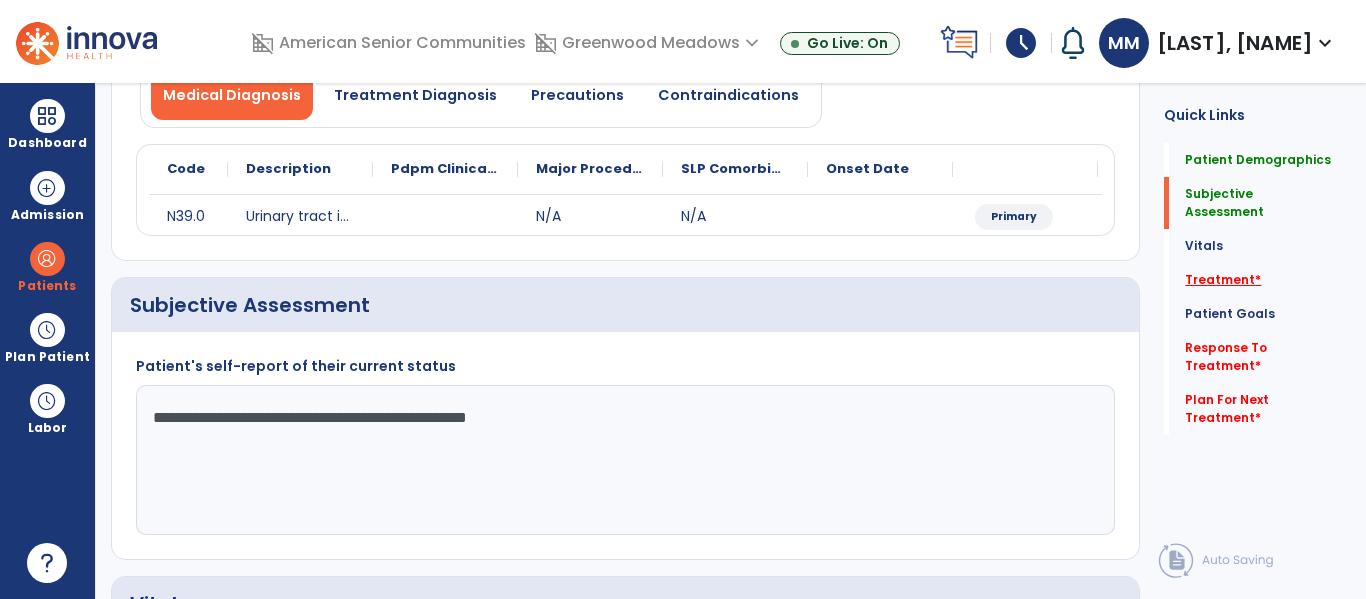 type on "**********" 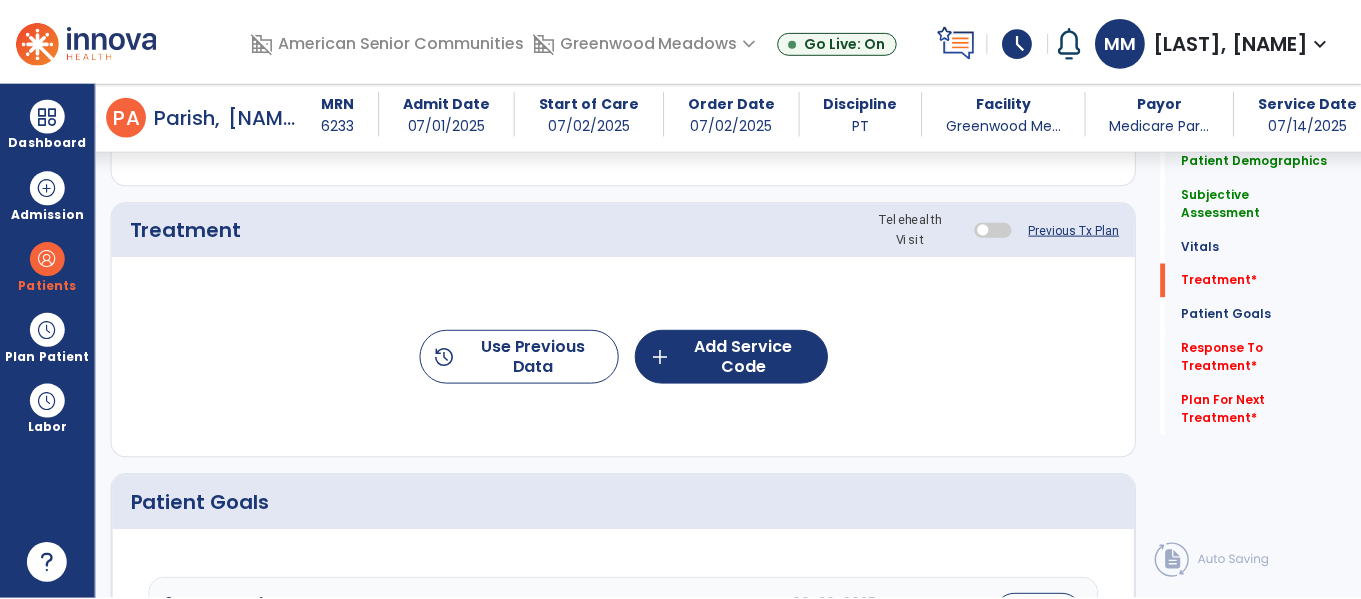 scroll, scrollTop: 1055, scrollLeft: 0, axis: vertical 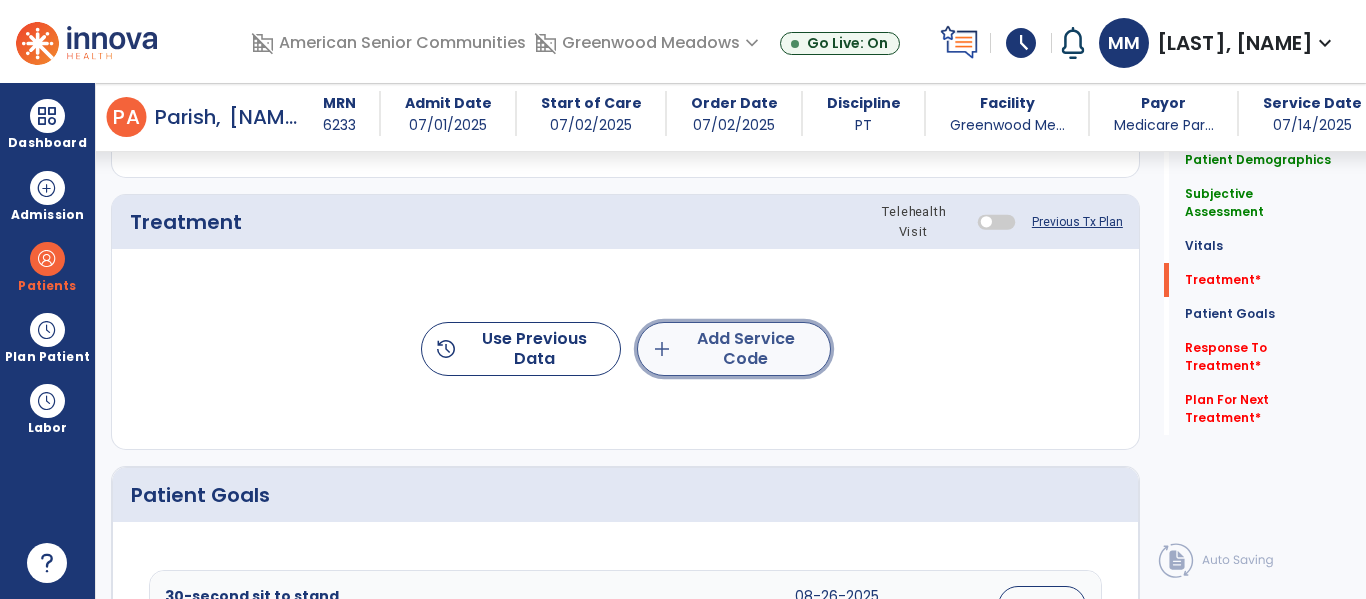 click on "add  Add Service Code" 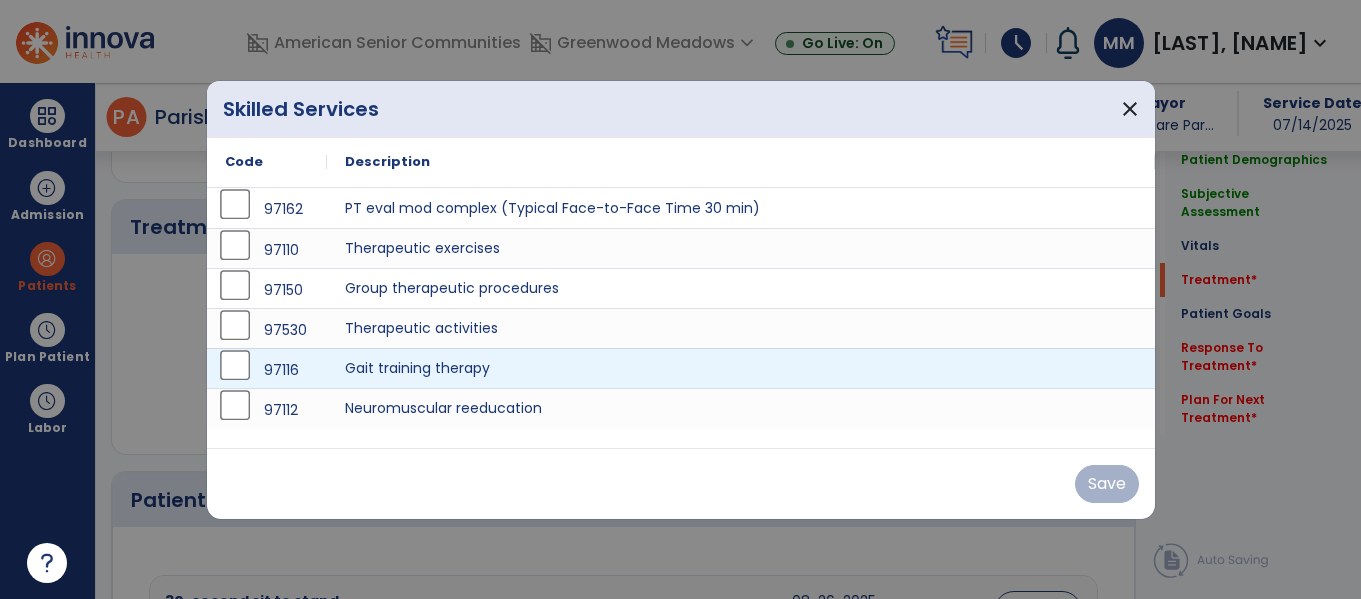 scroll, scrollTop: 1055, scrollLeft: 0, axis: vertical 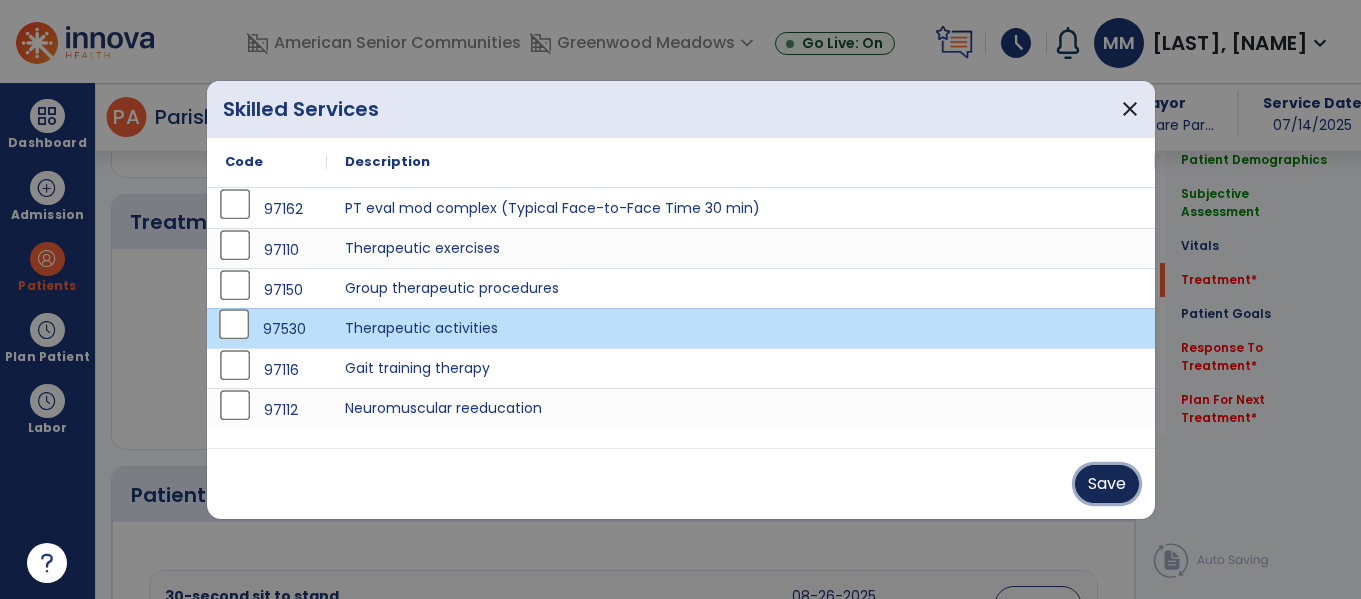 drag, startPoint x: 1099, startPoint y: 486, endPoint x: 1087, endPoint y: 491, distance: 13 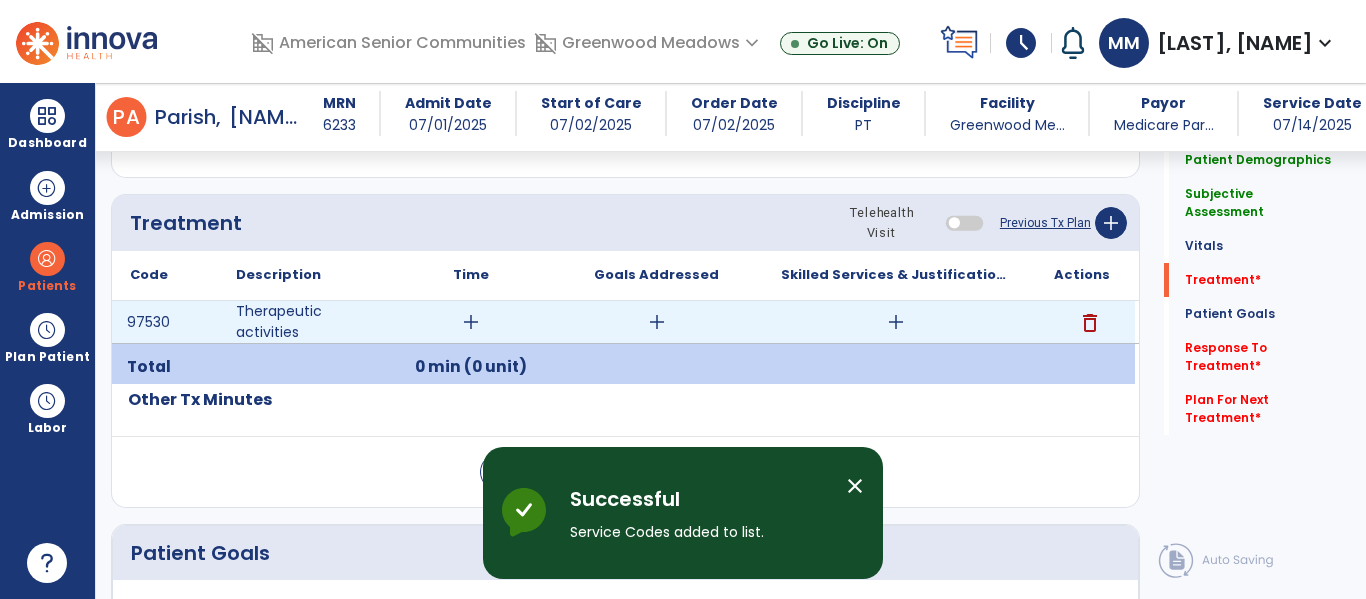click on "add" at bounding box center (471, 322) 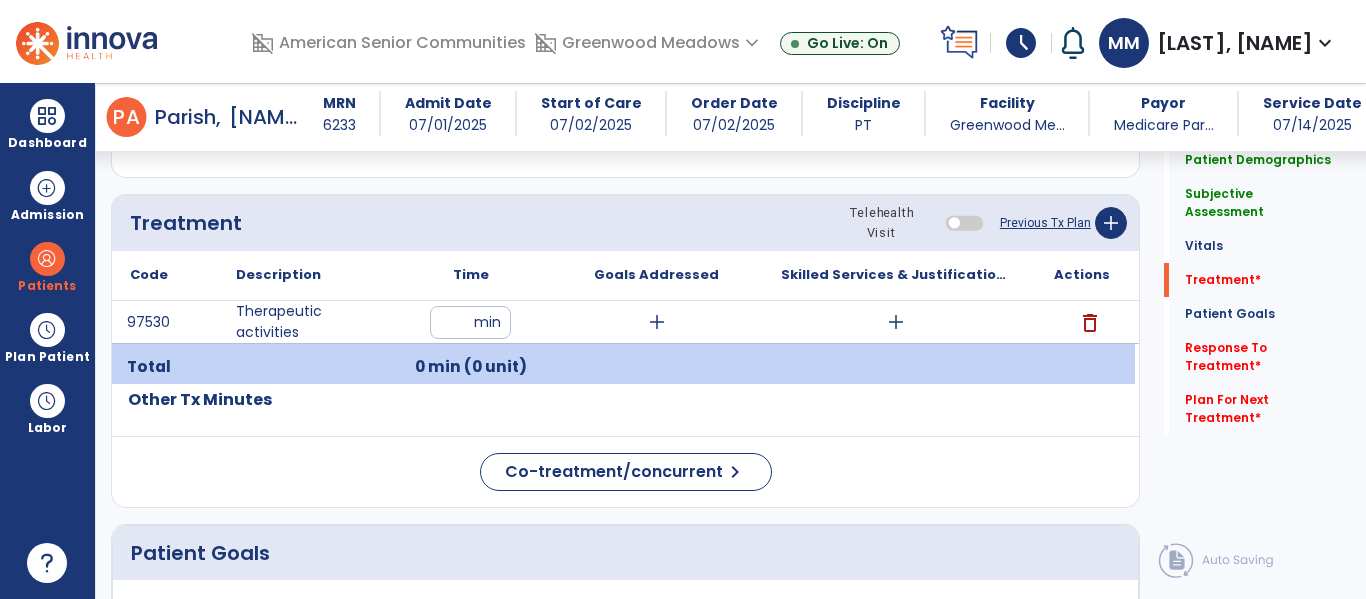type on "**" 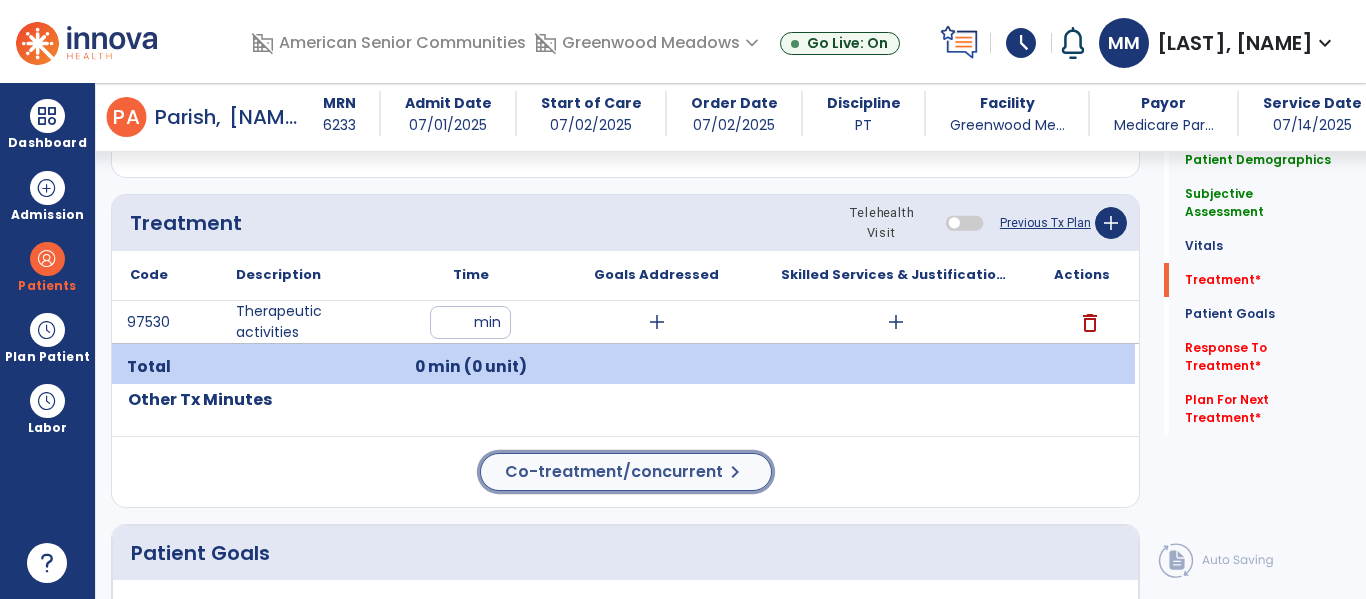 click on "Co-treatment/concurrent" 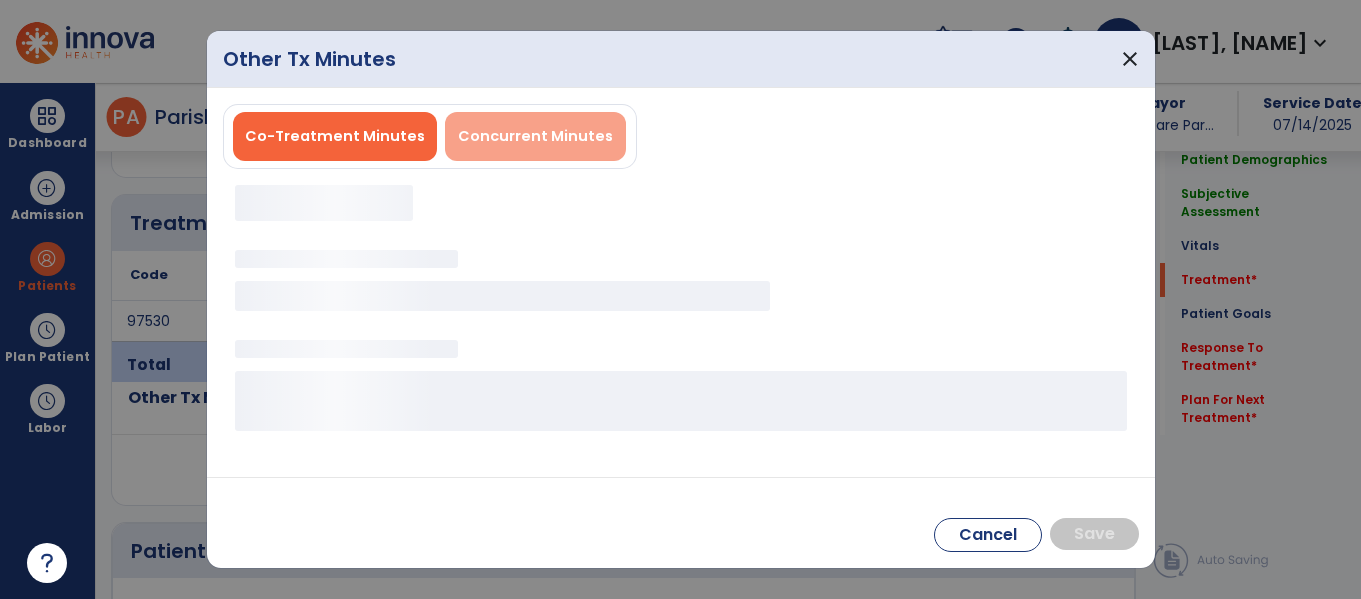 scroll, scrollTop: 1055, scrollLeft: 0, axis: vertical 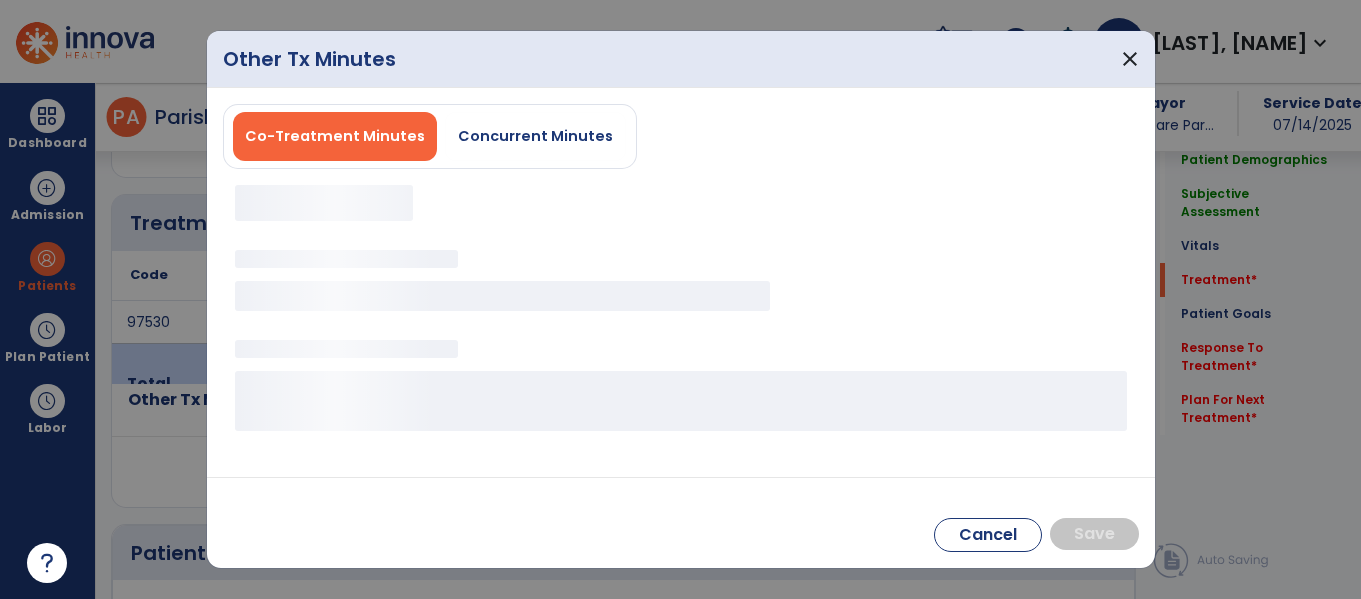 drag, startPoint x: 510, startPoint y: 137, endPoint x: 420, endPoint y: 201, distance: 110.4355 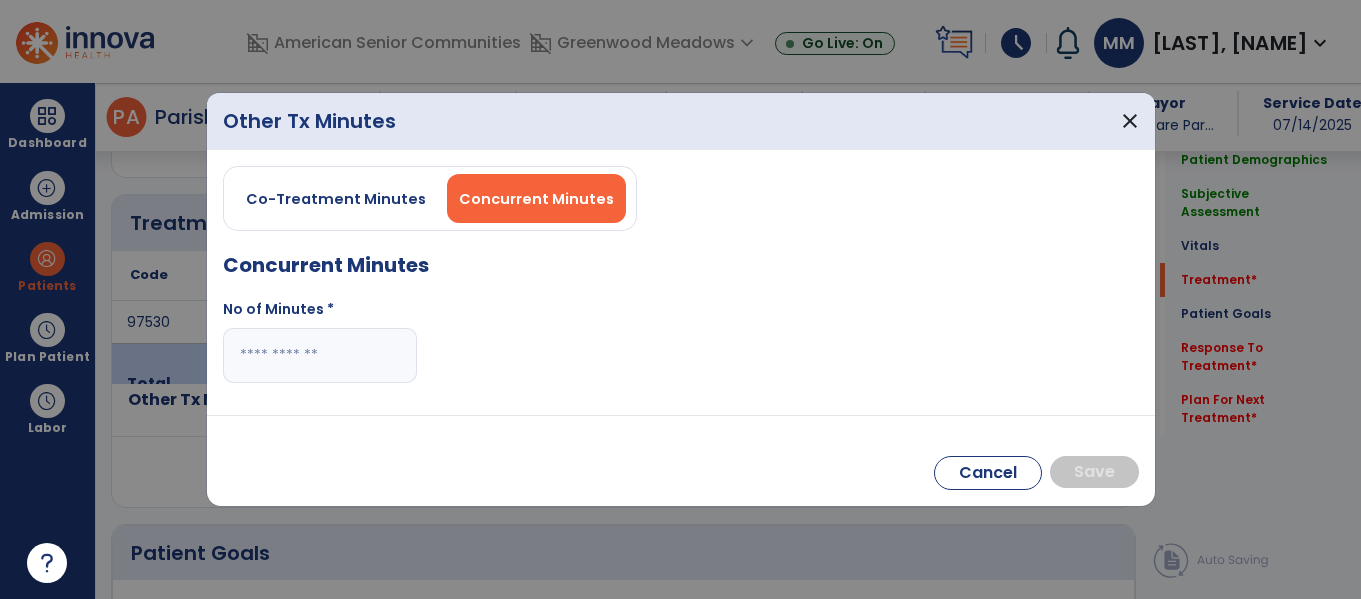 click at bounding box center (320, 355) 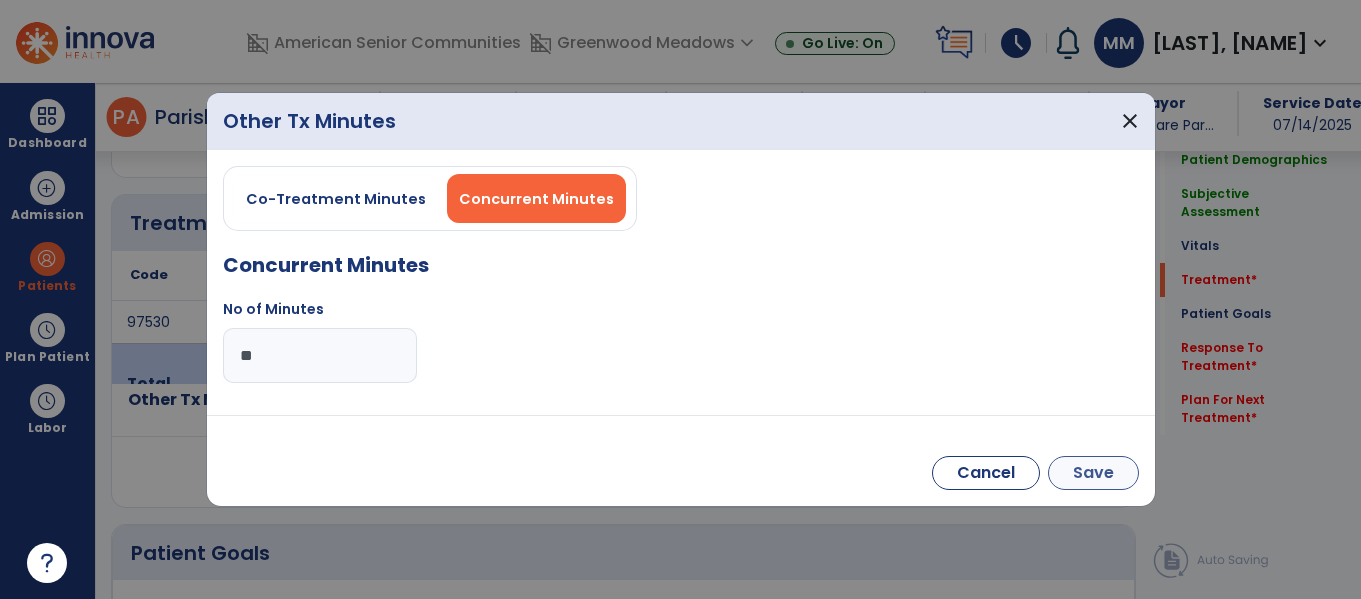 type on "**" 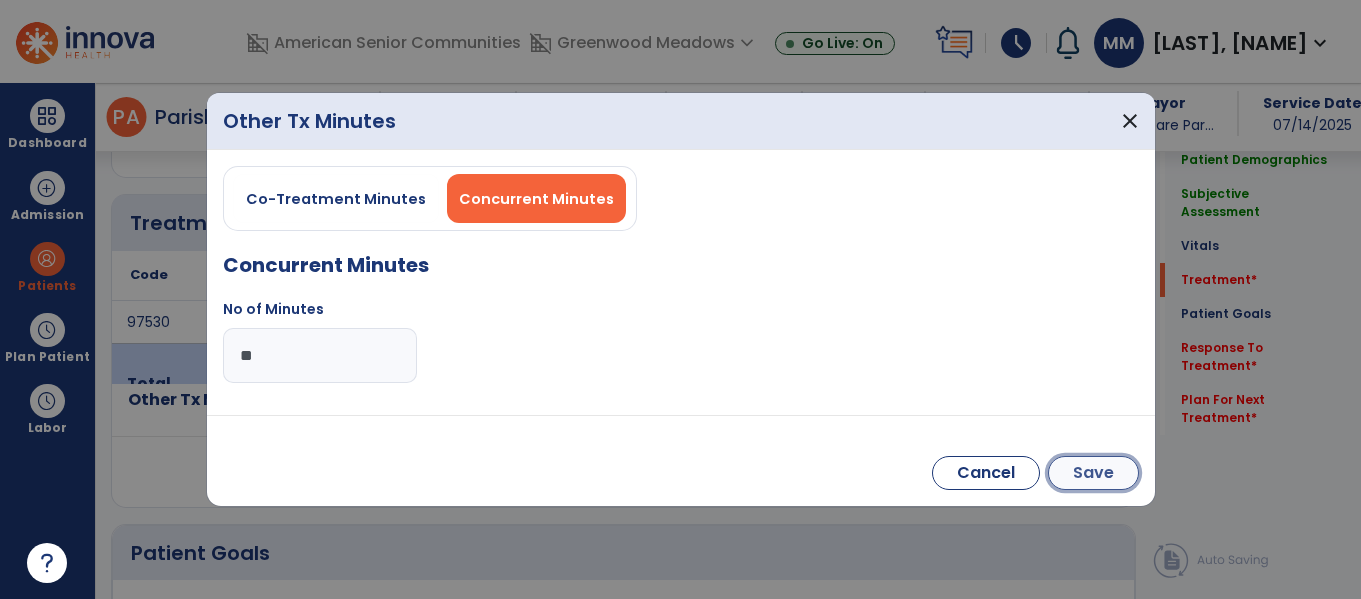 click on "Save" at bounding box center (1093, 473) 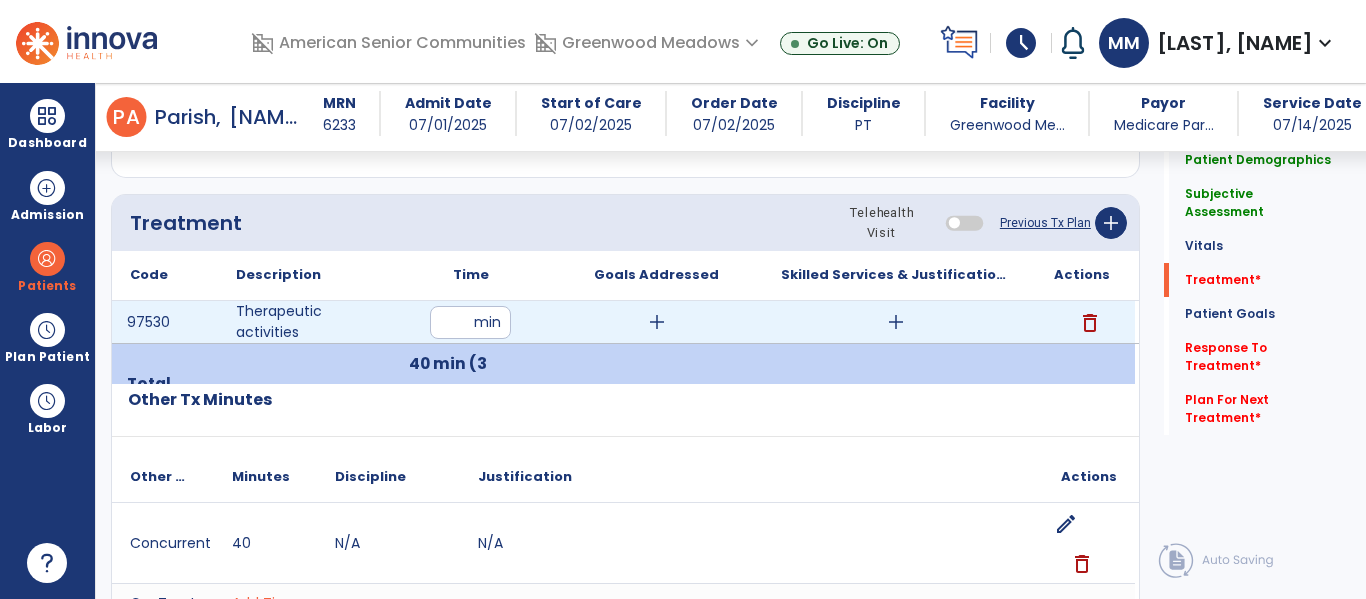 click on "add" at bounding box center (896, 322) 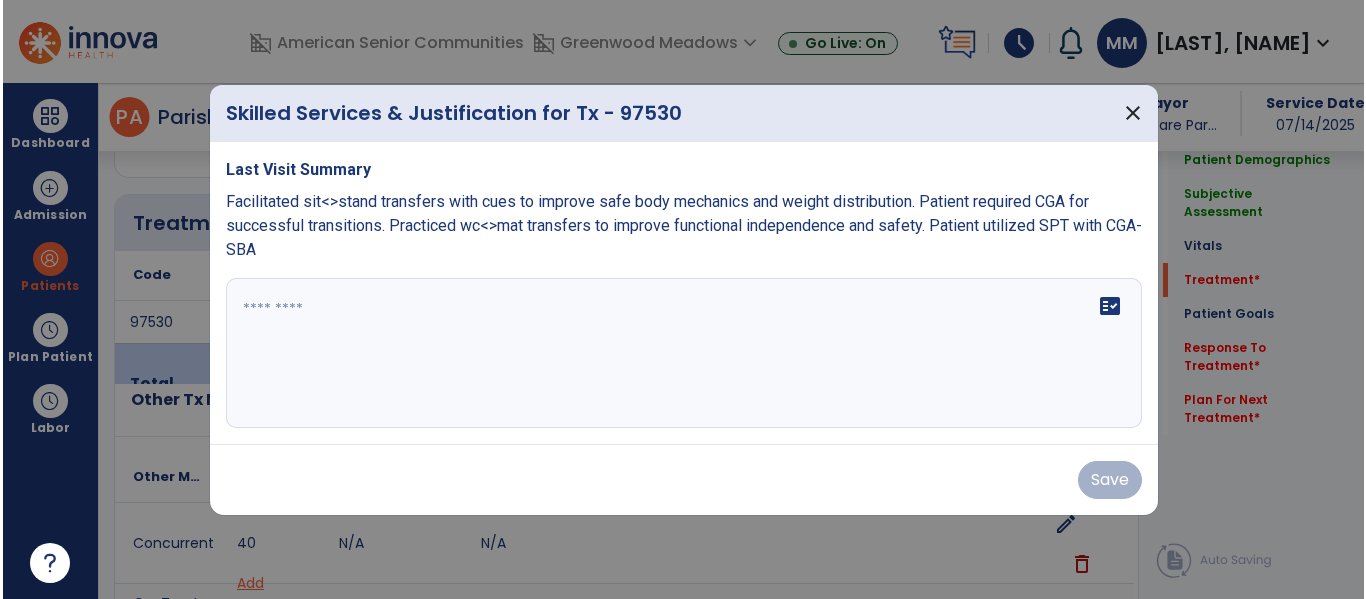 scroll, scrollTop: 1055, scrollLeft: 0, axis: vertical 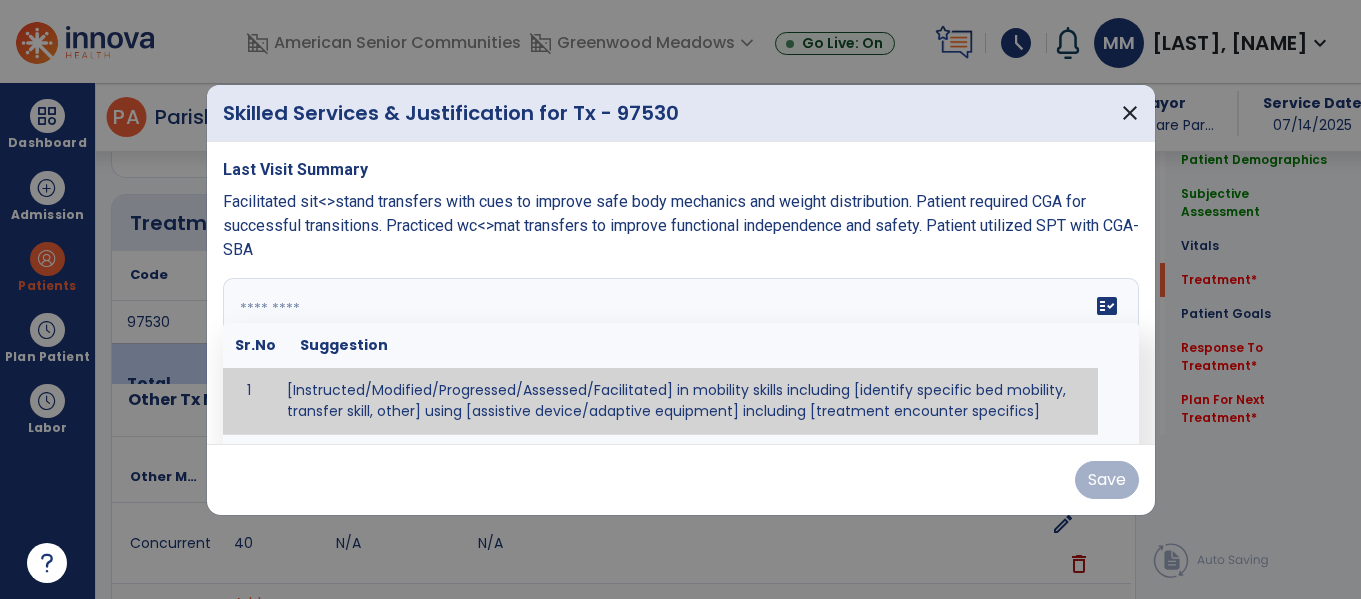 click at bounding box center (681, 353) 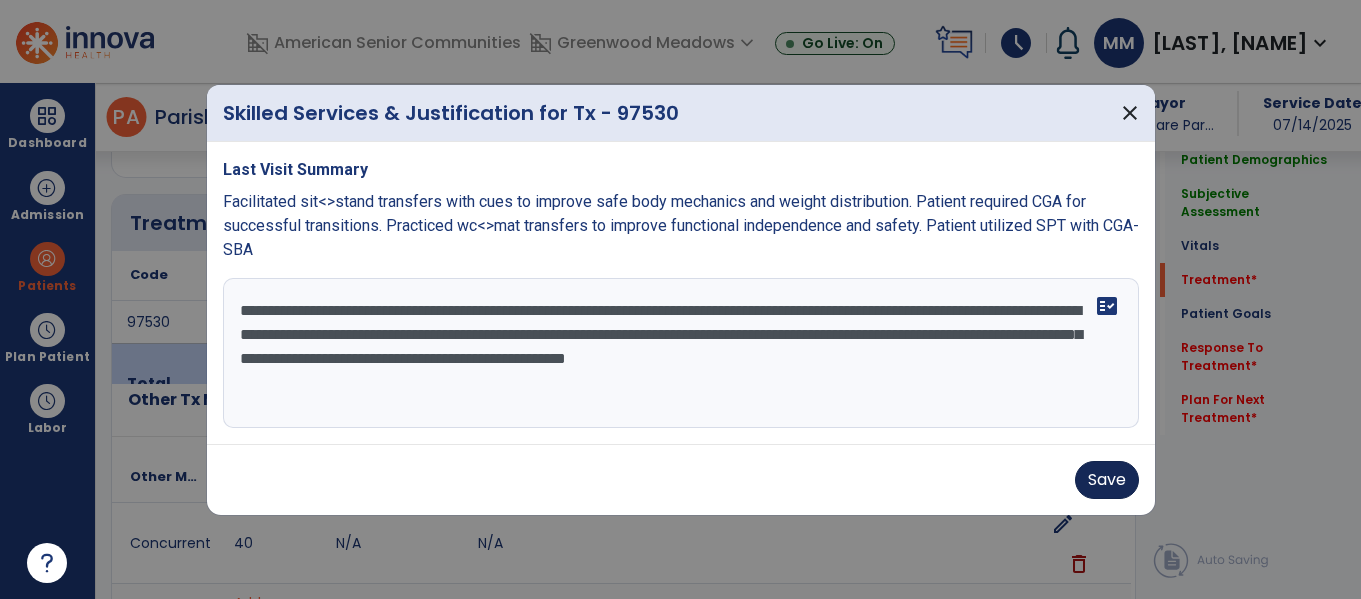 type on "**********" 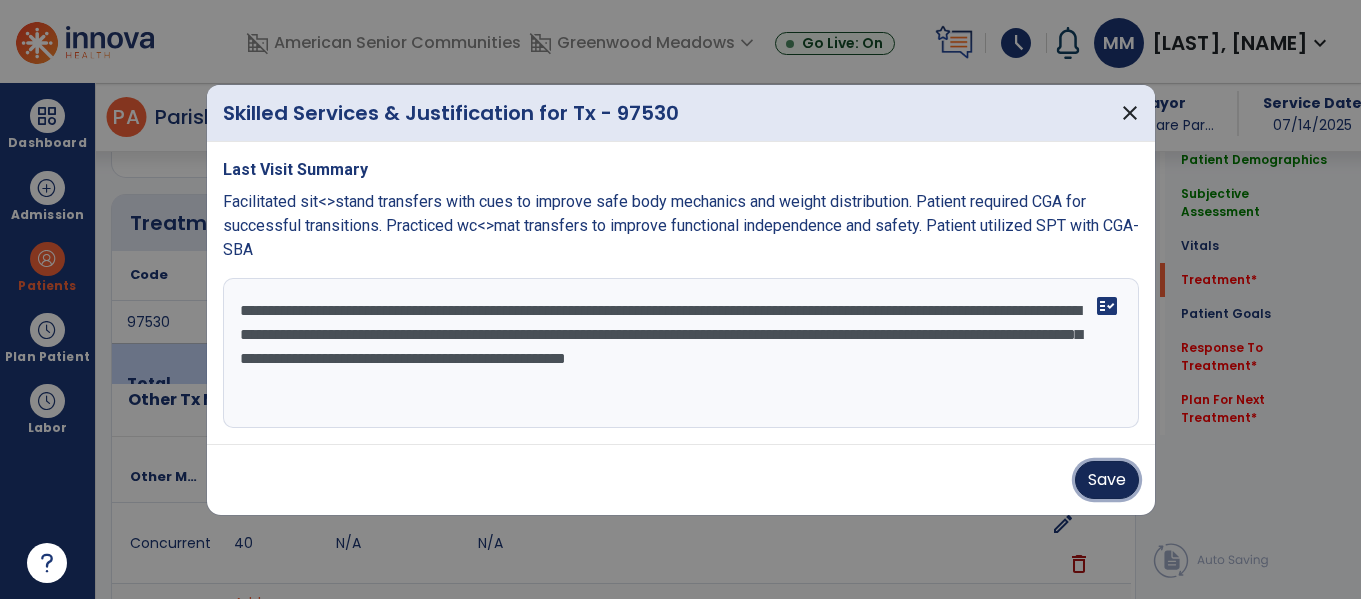 click on "Save" at bounding box center (1107, 480) 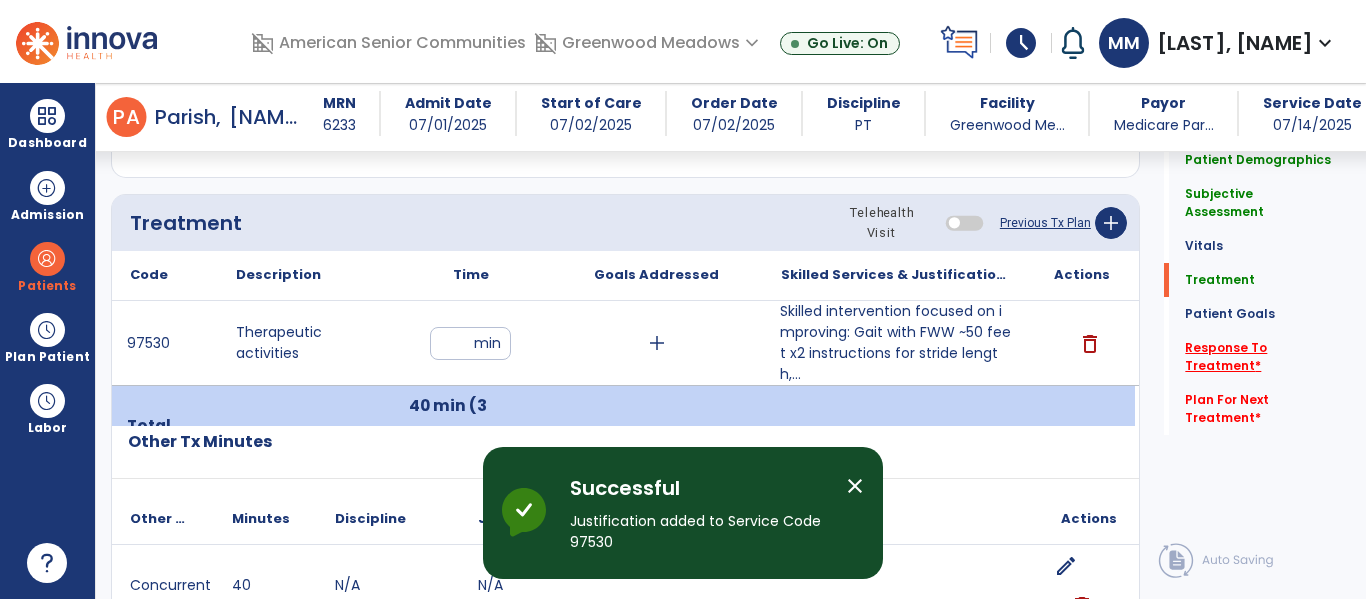 drag, startPoint x: 1228, startPoint y: 330, endPoint x: 1209, endPoint y: 338, distance: 20.615528 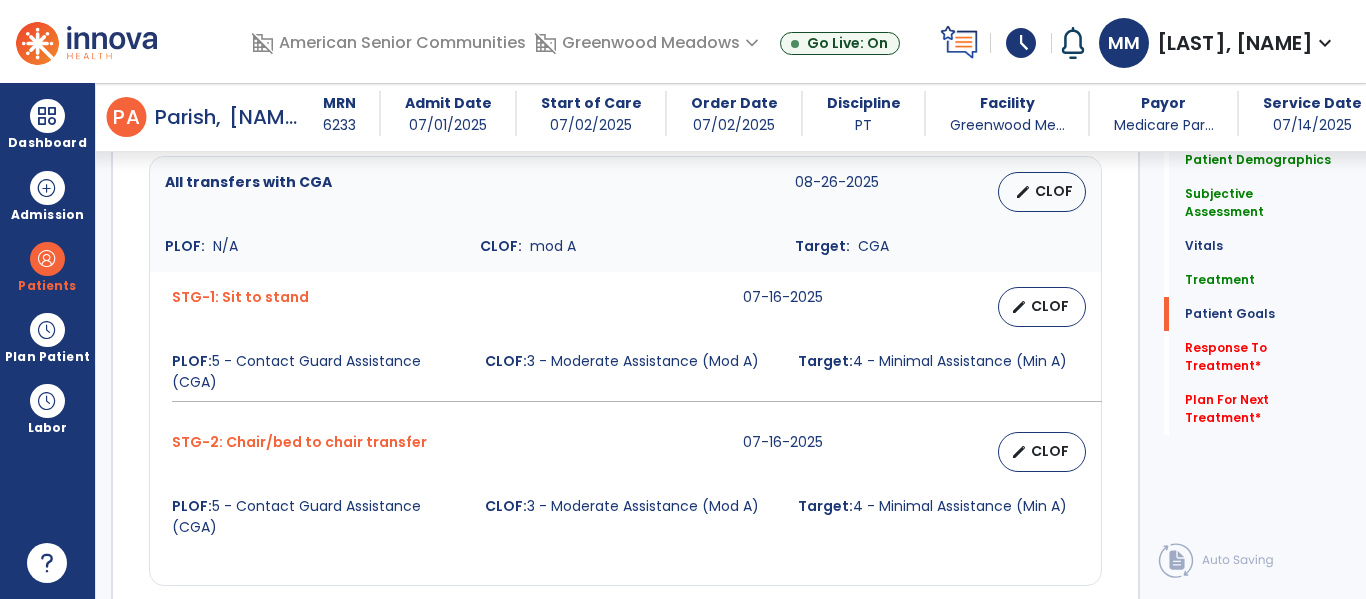 scroll, scrollTop: 2965, scrollLeft: 0, axis: vertical 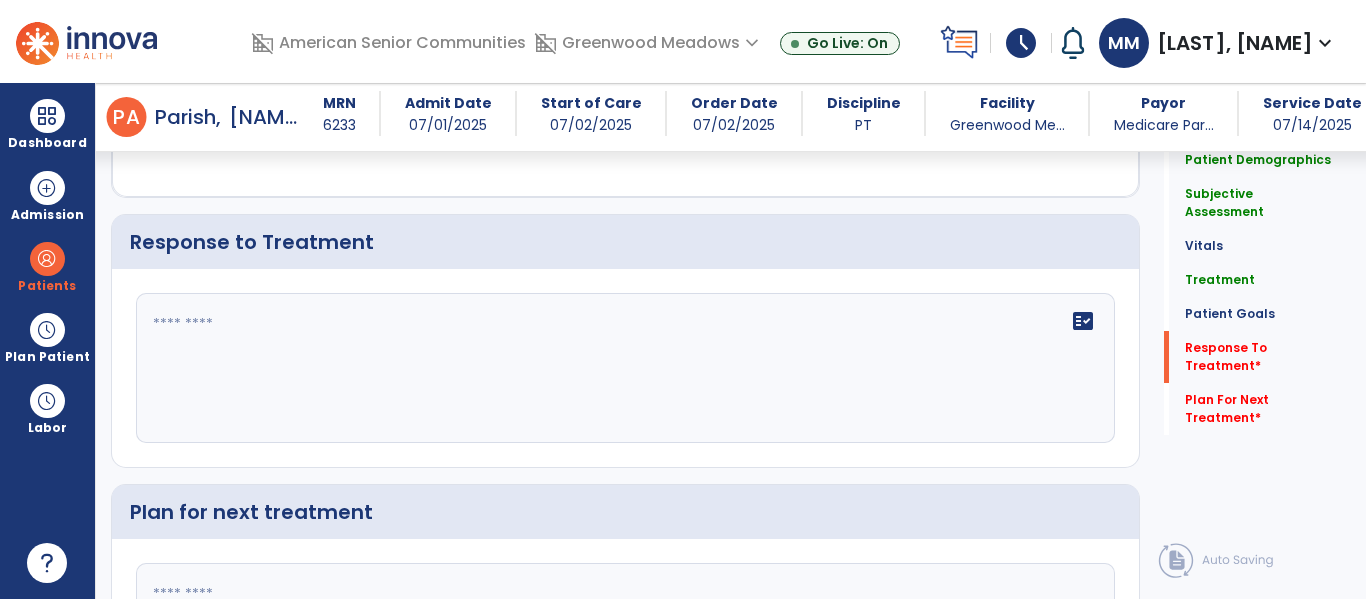 click on "fact_check" 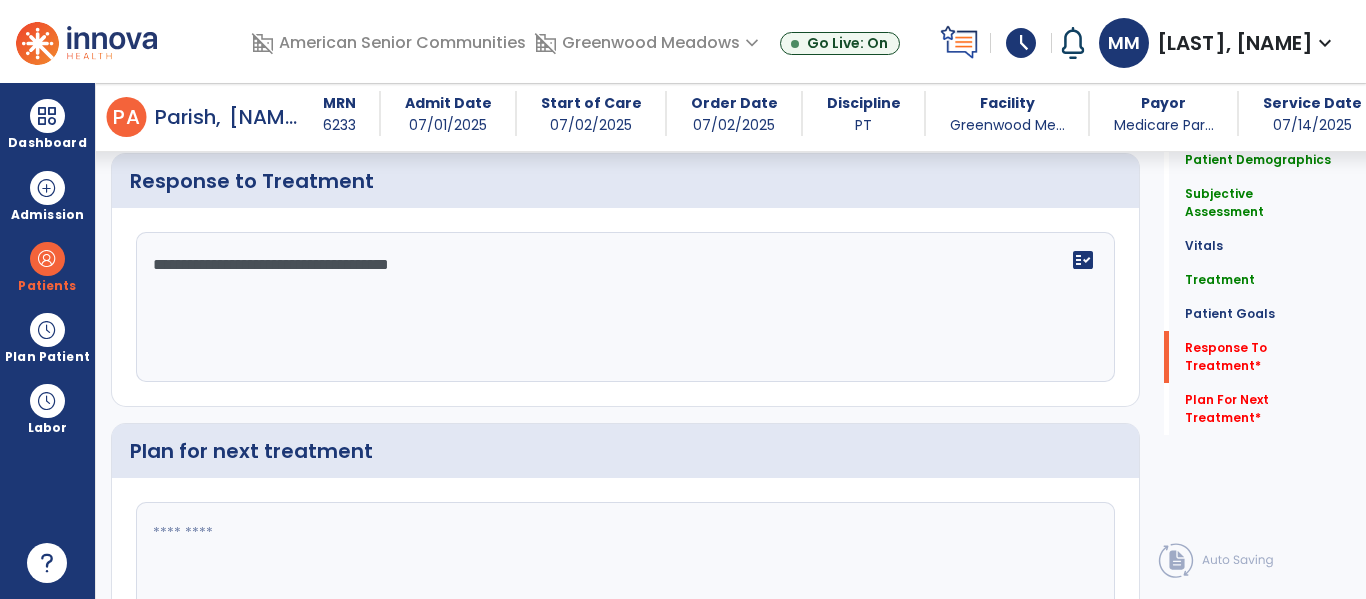scroll, scrollTop: 3028, scrollLeft: 0, axis: vertical 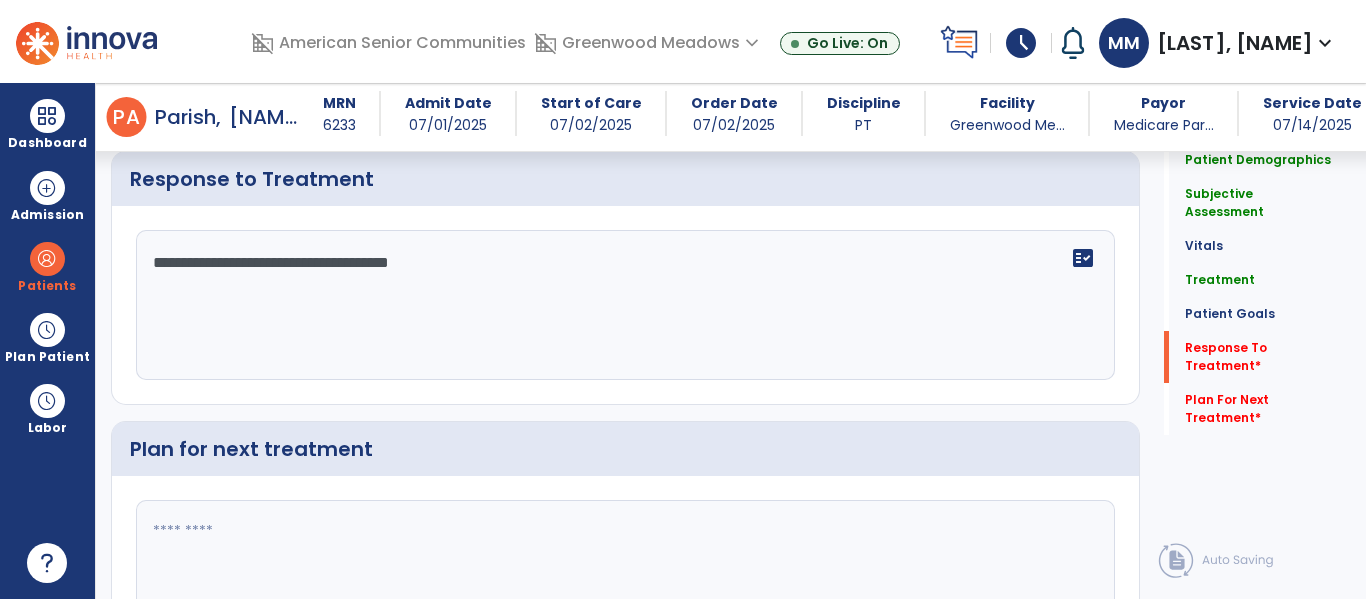 type on "**********" 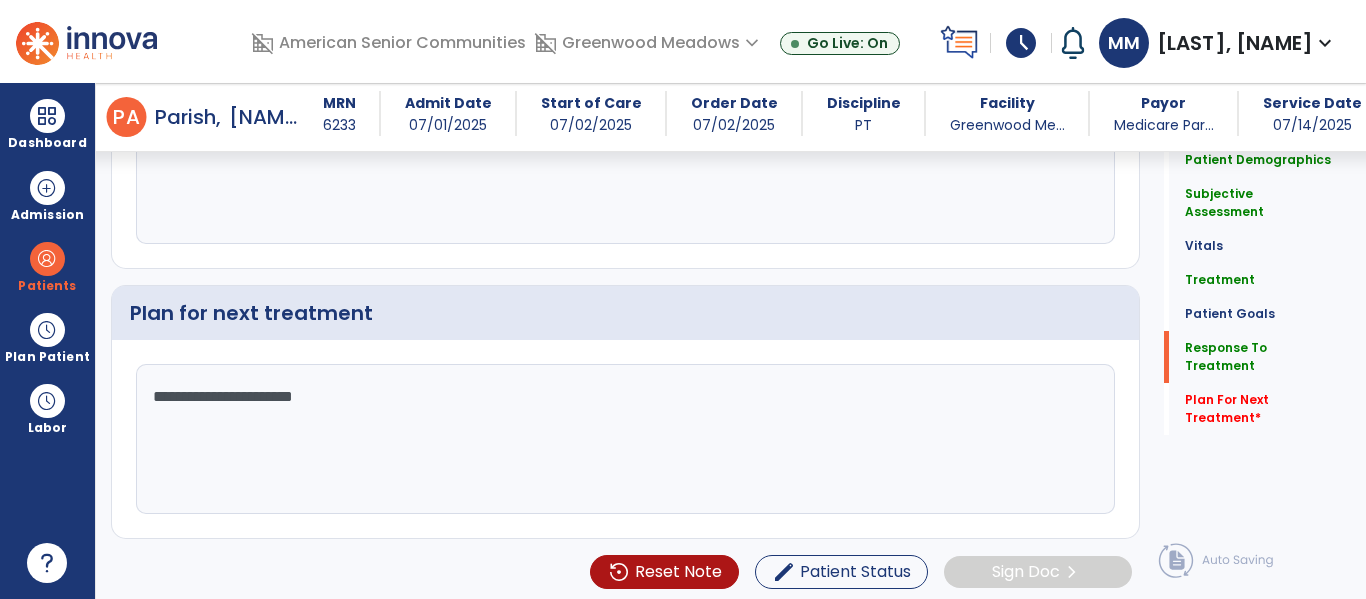 scroll, scrollTop: 3170, scrollLeft: 0, axis: vertical 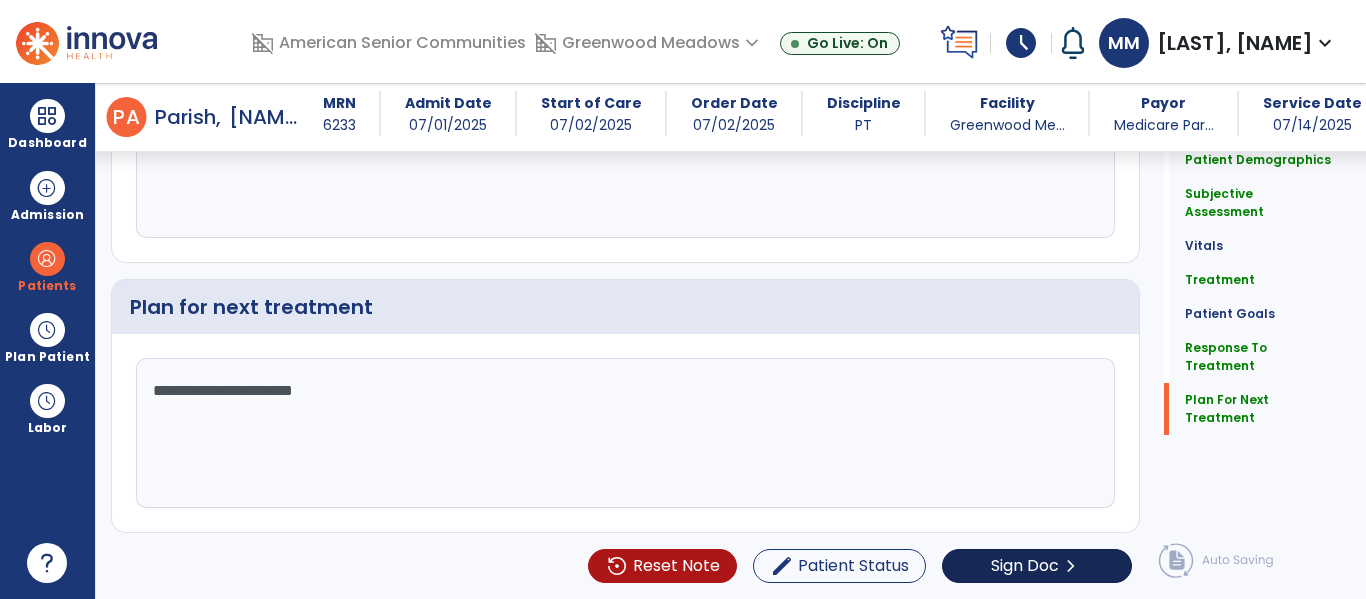 type on "**********" 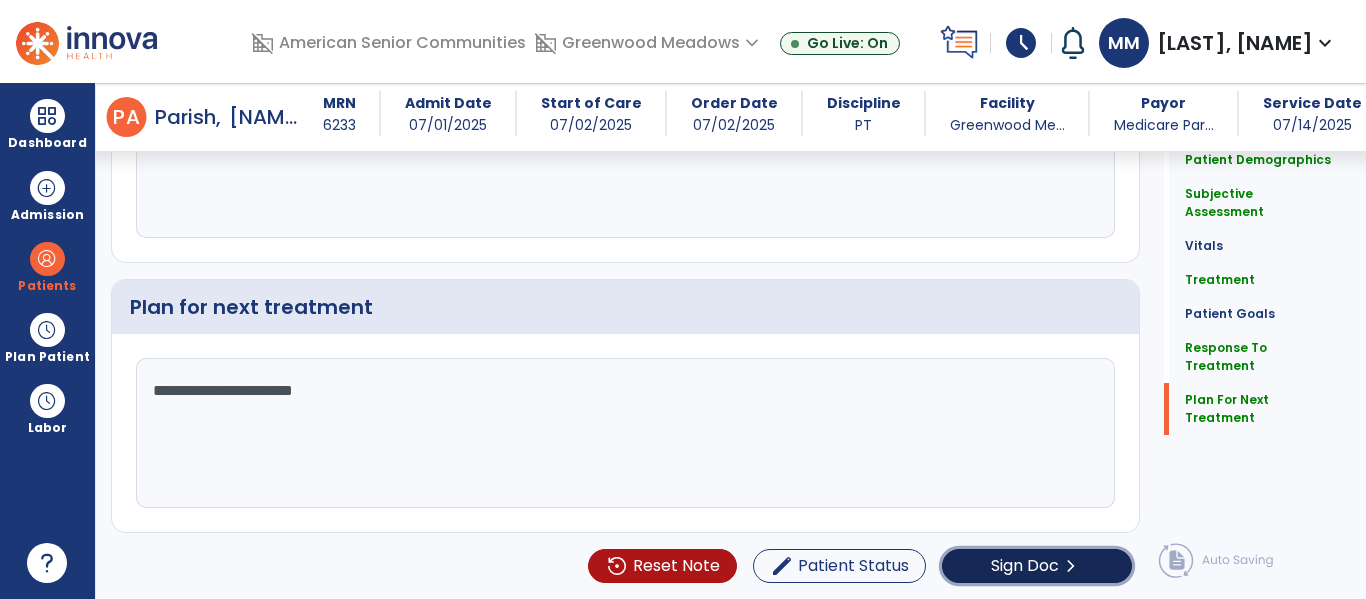 click on "Sign Doc" 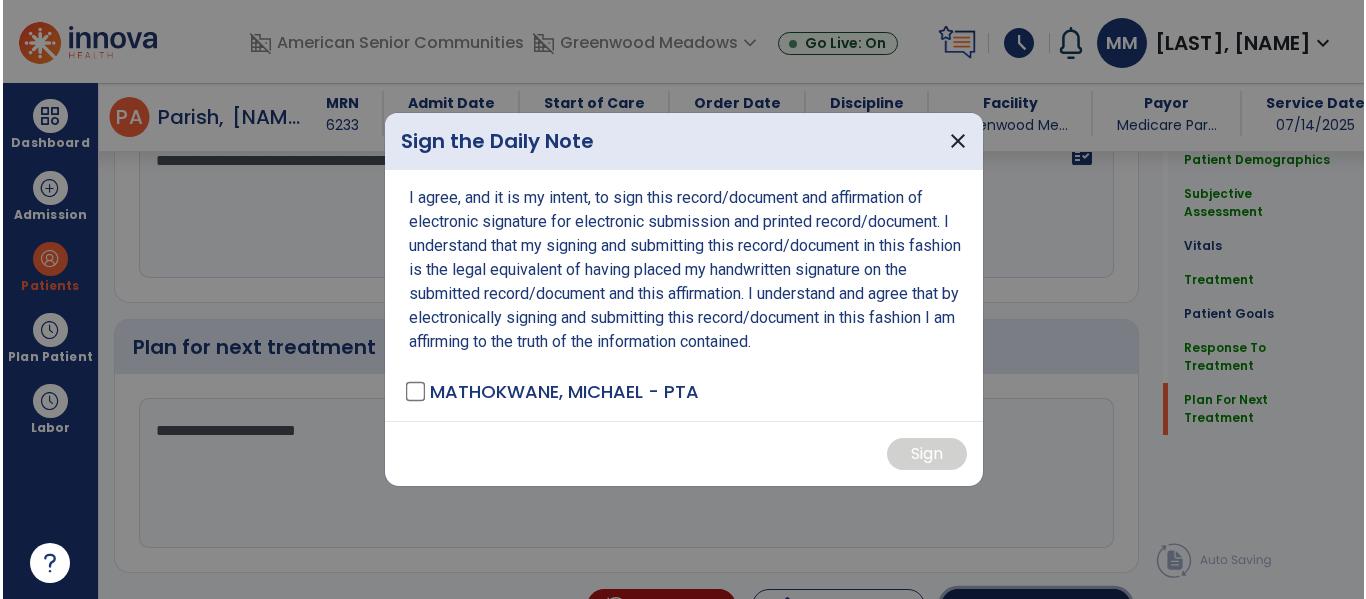 scroll, scrollTop: 3210, scrollLeft: 0, axis: vertical 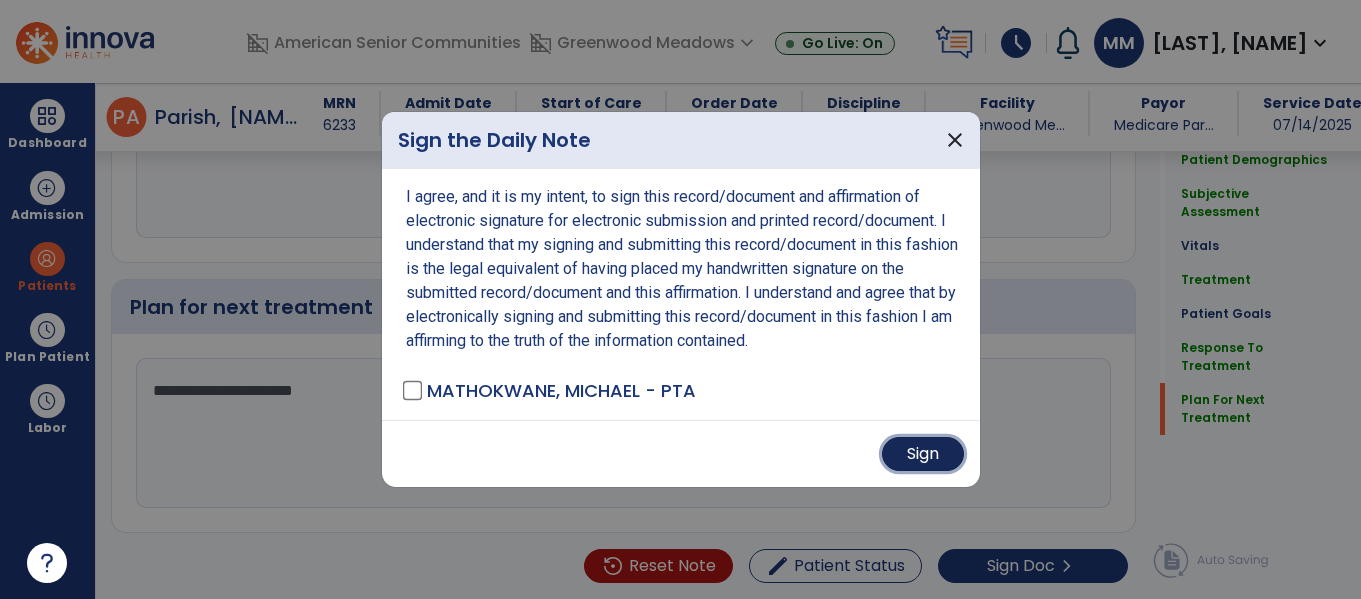 drag, startPoint x: 910, startPoint y: 452, endPoint x: 840, endPoint y: 423, distance: 75.76939 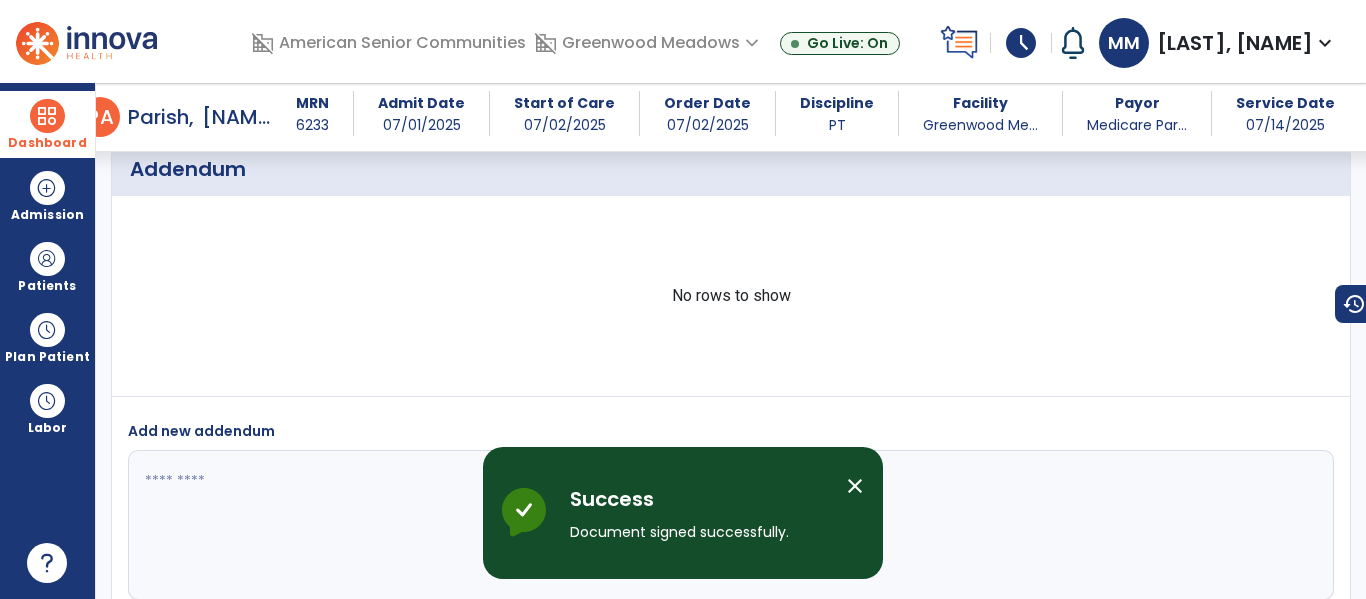drag, startPoint x: 32, startPoint y: 117, endPoint x: 112, endPoint y: 123, distance: 80.224686 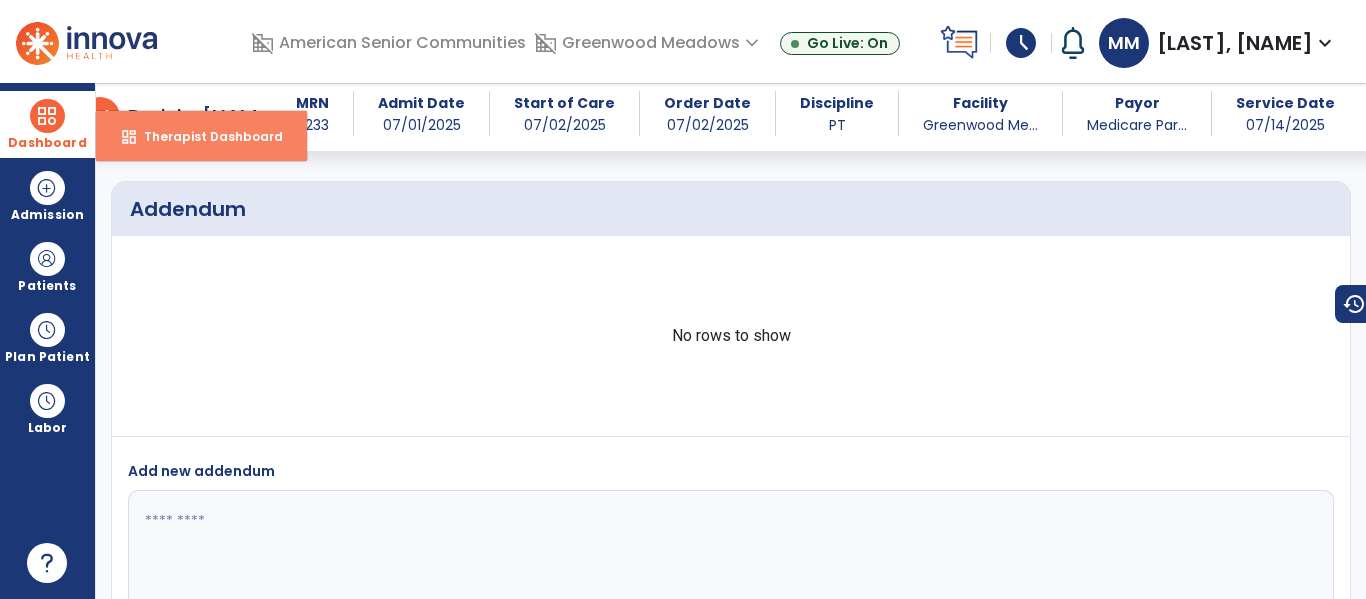 drag, startPoint x: 177, startPoint y: 132, endPoint x: 198, endPoint y: 129, distance: 21.213203 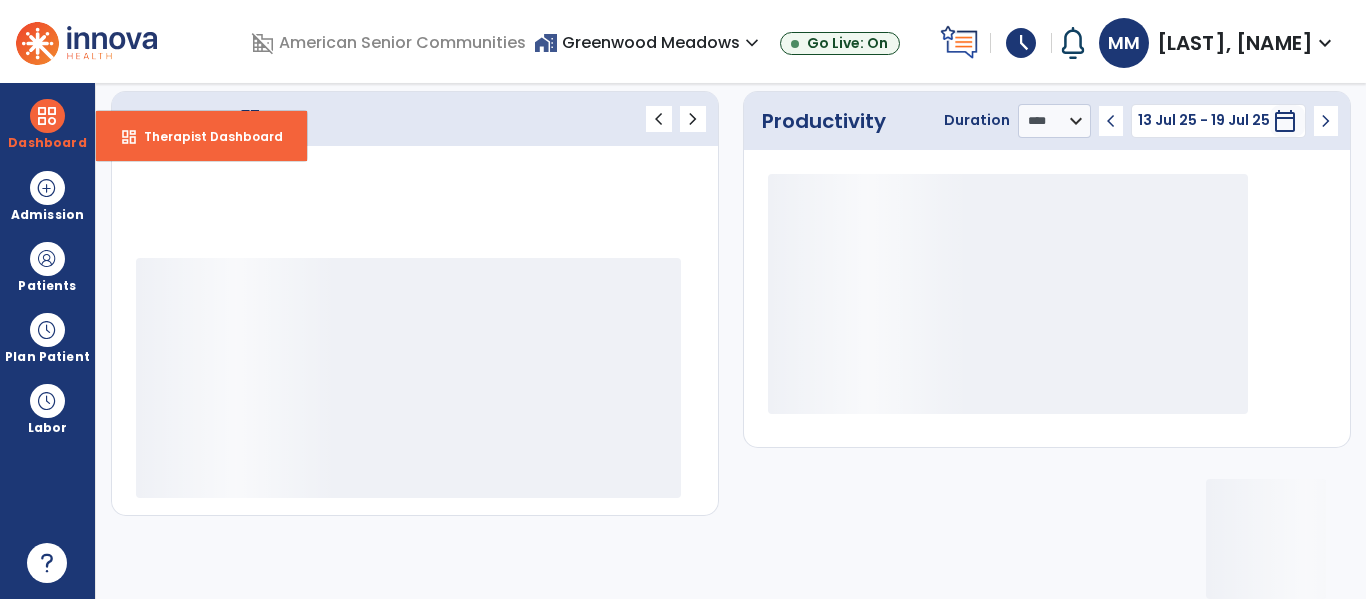 scroll, scrollTop: 276, scrollLeft: 0, axis: vertical 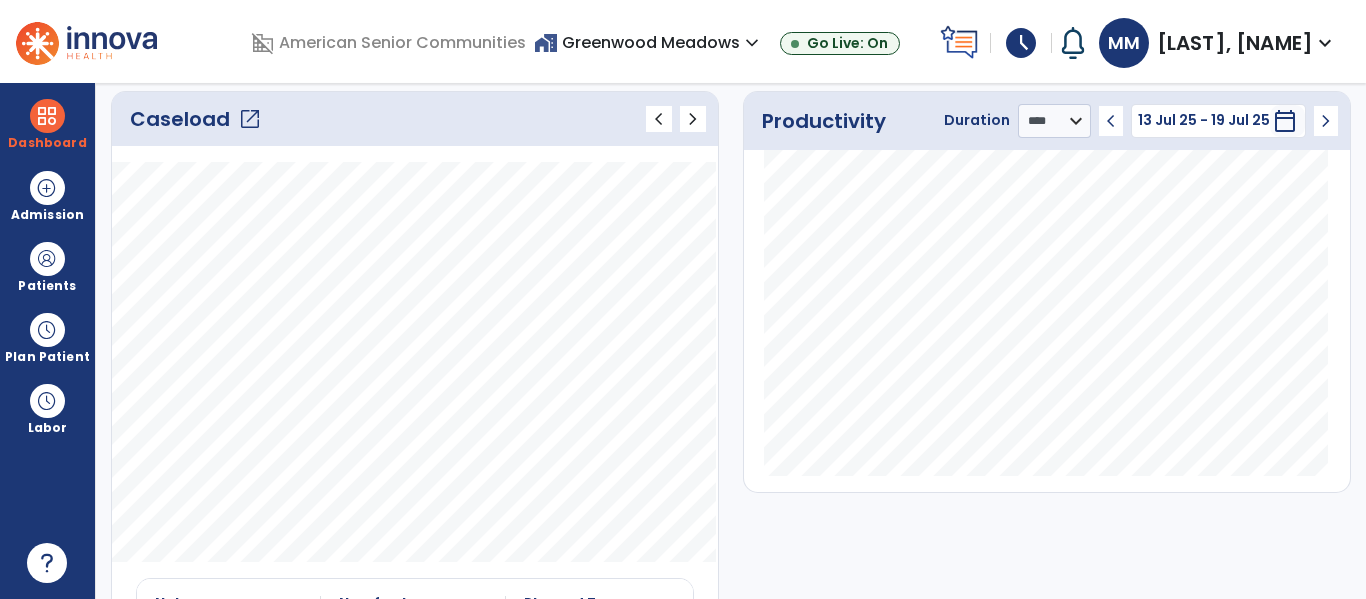 click on "open_in_new" 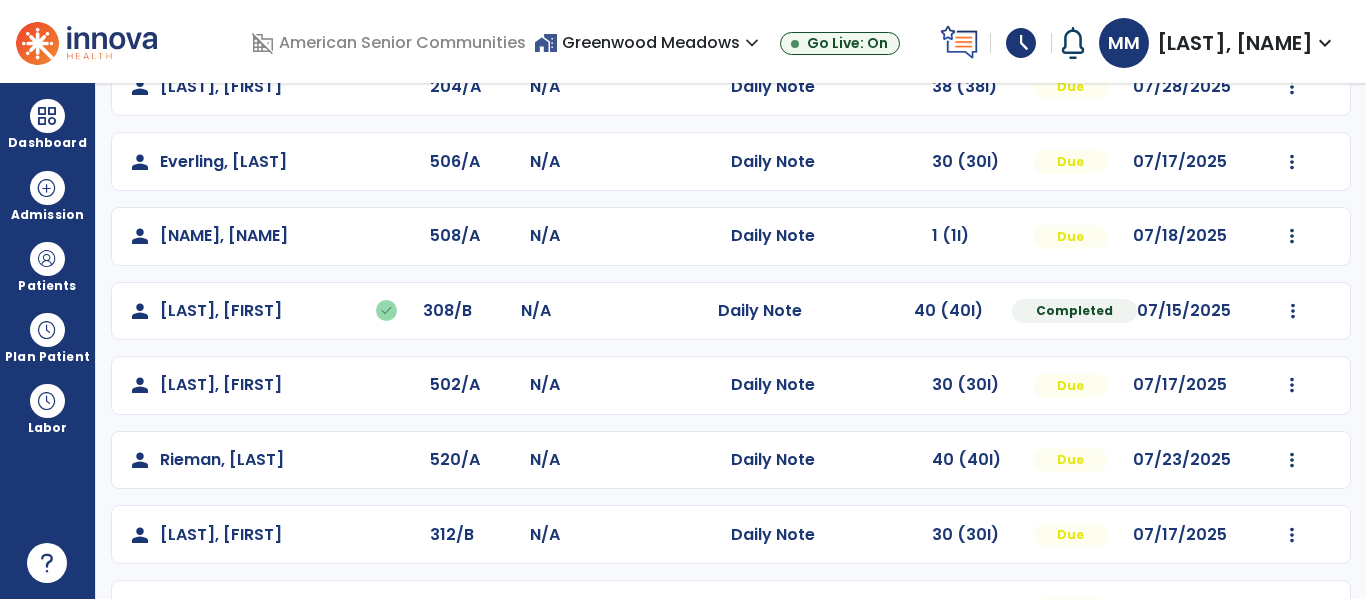scroll, scrollTop: 373, scrollLeft: 0, axis: vertical 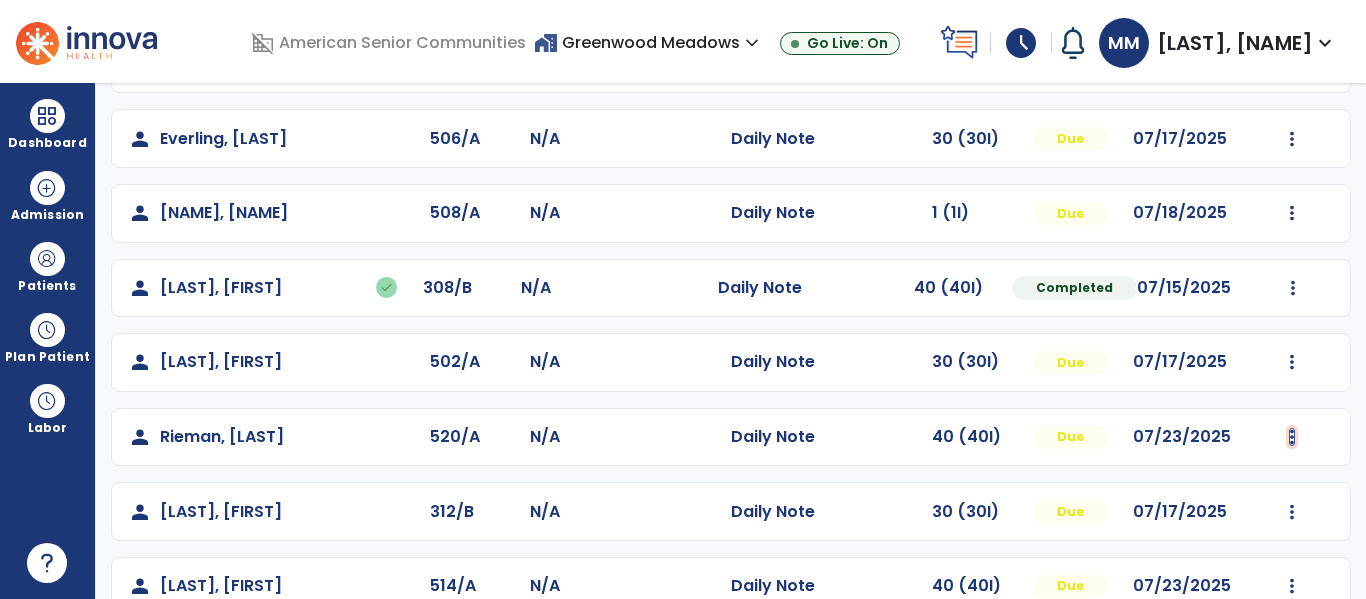 click at bounding box center (1292, -85) 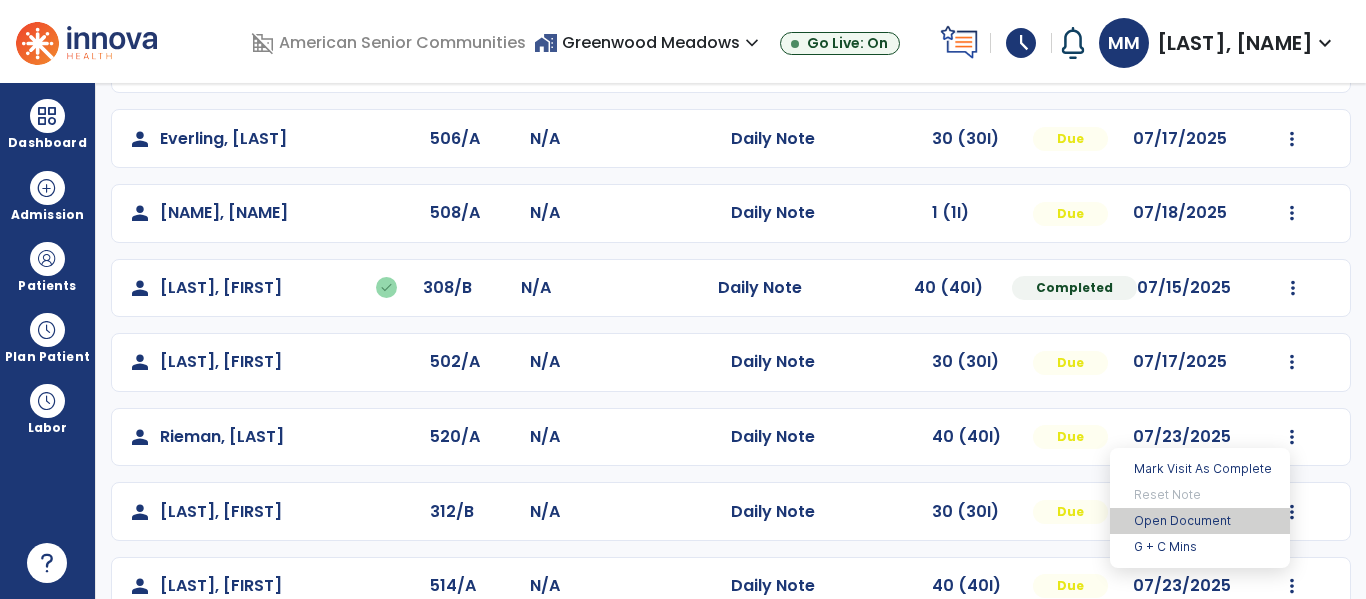click on "Open Document" at bounding box center [1200, 521] 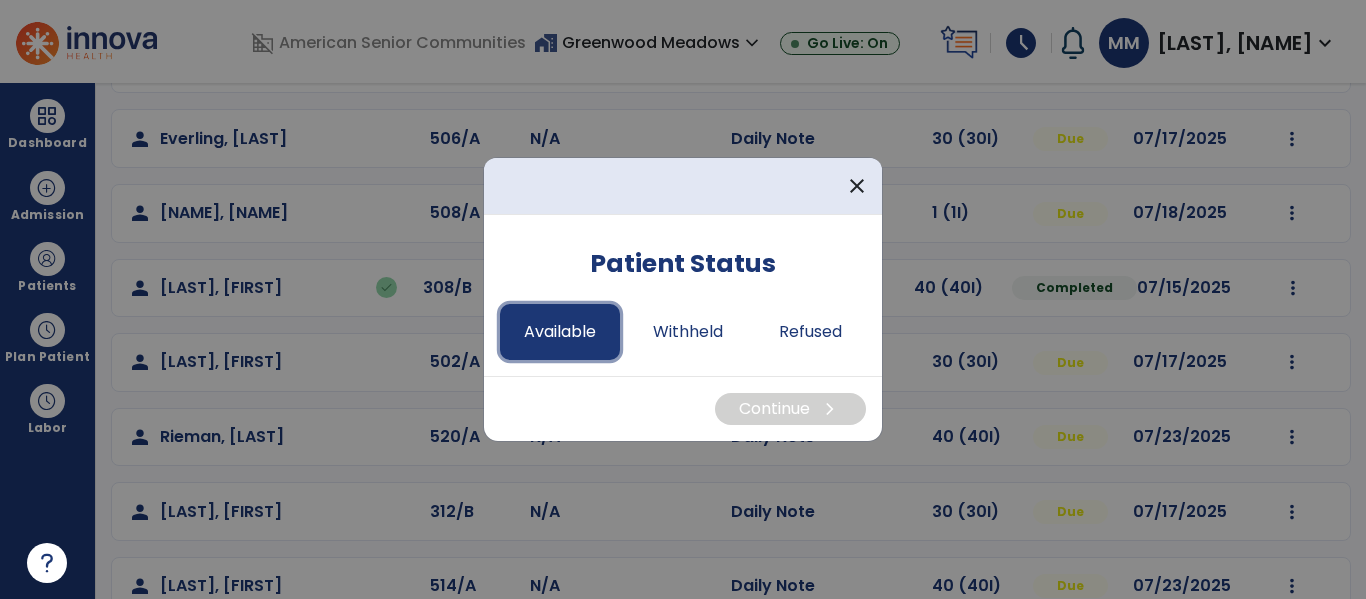 drag, startPoint x: 537, startPoint y: 339, endPoint x: 601, endPoint y: 345, distance: 64.28063 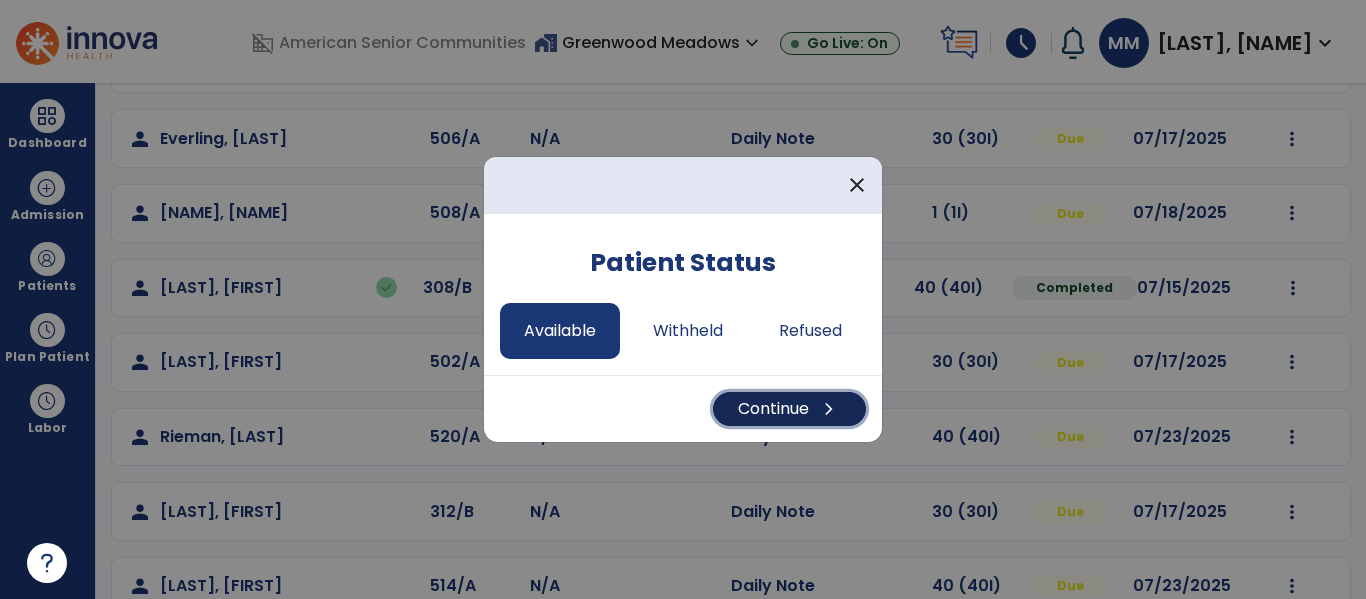 click on "Continue   chevron_right" at bounding box center (789, 409) 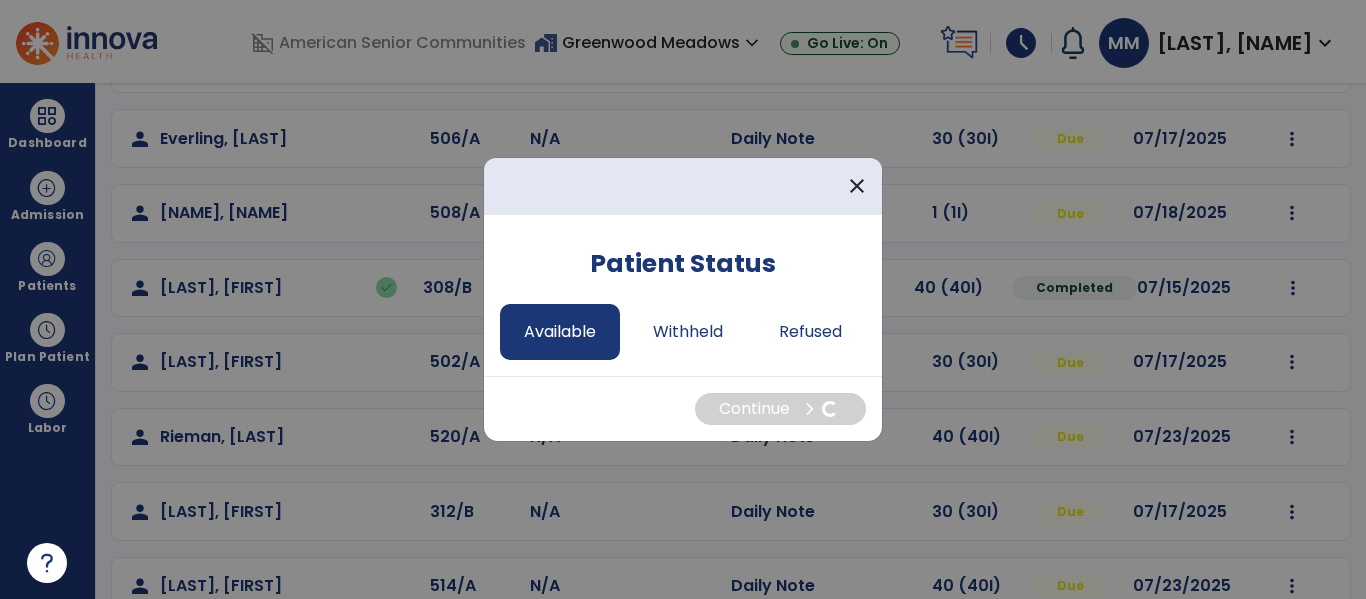 select on "*" 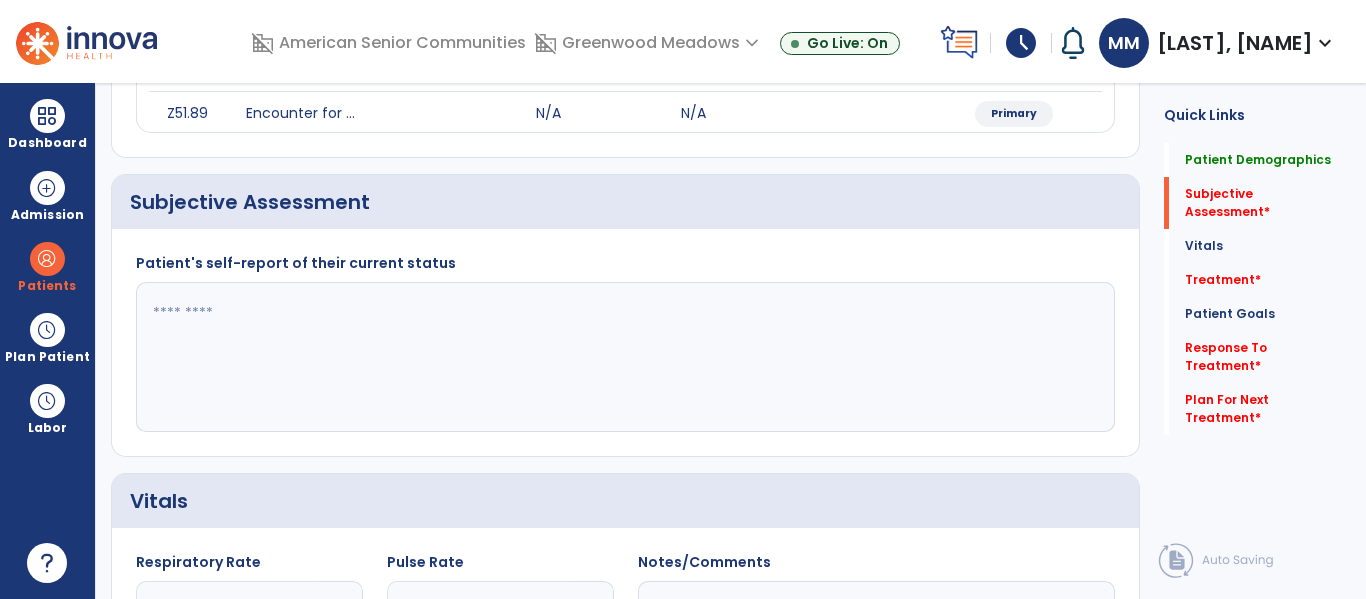 drag, startPoint x: 290, startPoint y: 330, endPoint x: 298, endPoint y: 339, distance: 12.0415945 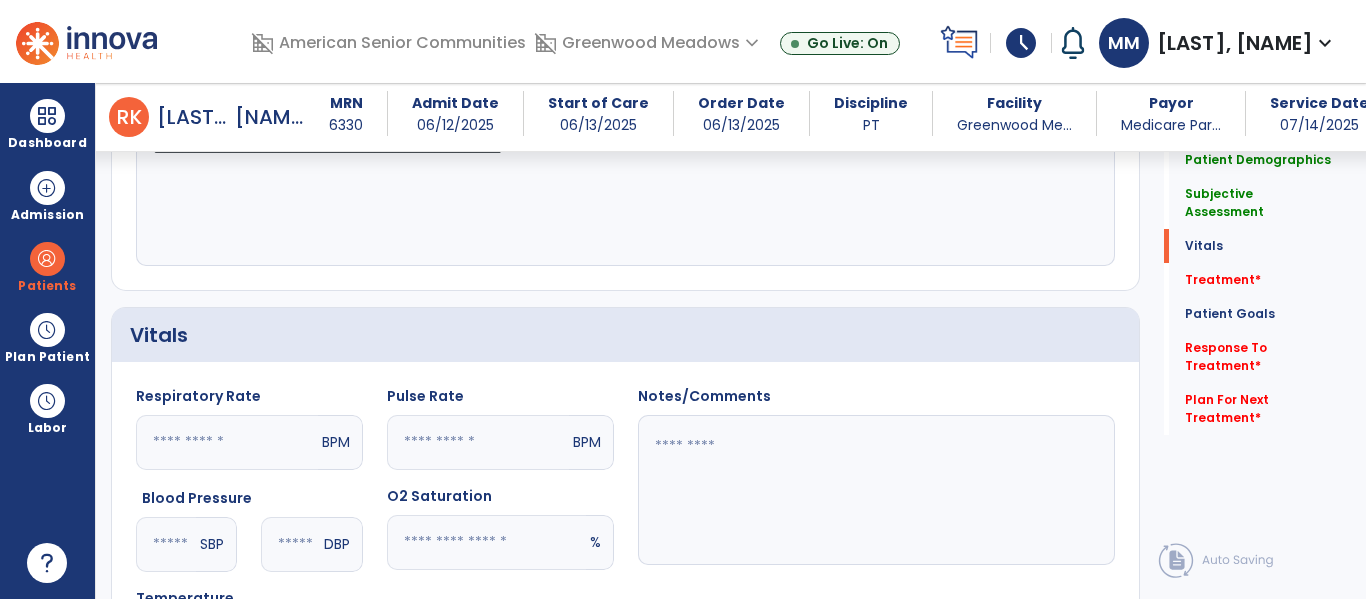scroll, scrollTop: 546, scrollLeft: 0, axis: vertical 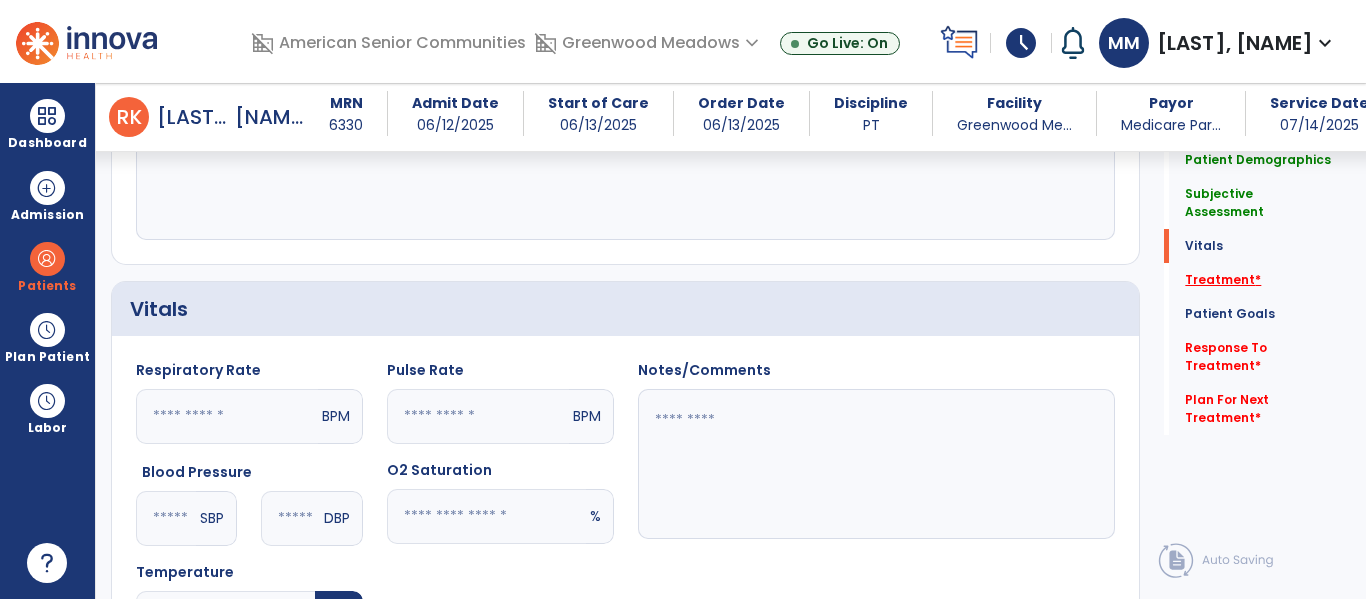 type on "**********" 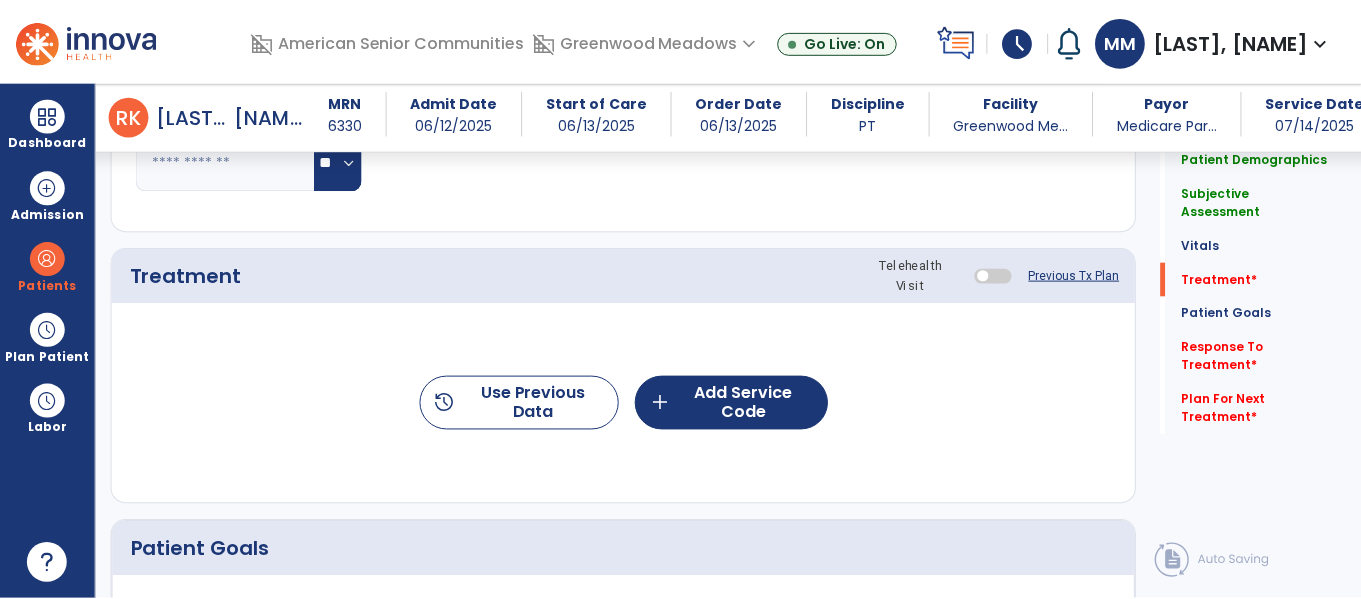 scroll, scrollTop: 1036, scrollLeft: 0, axis: vertical 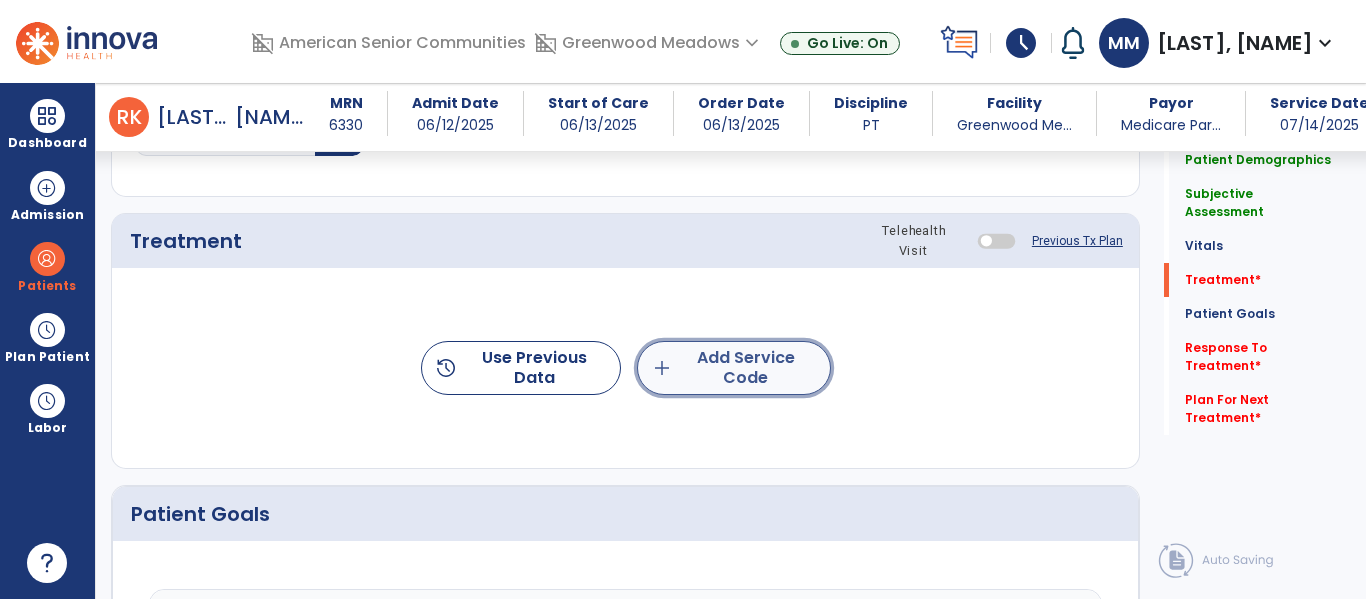 click on "add  Add Service Code" 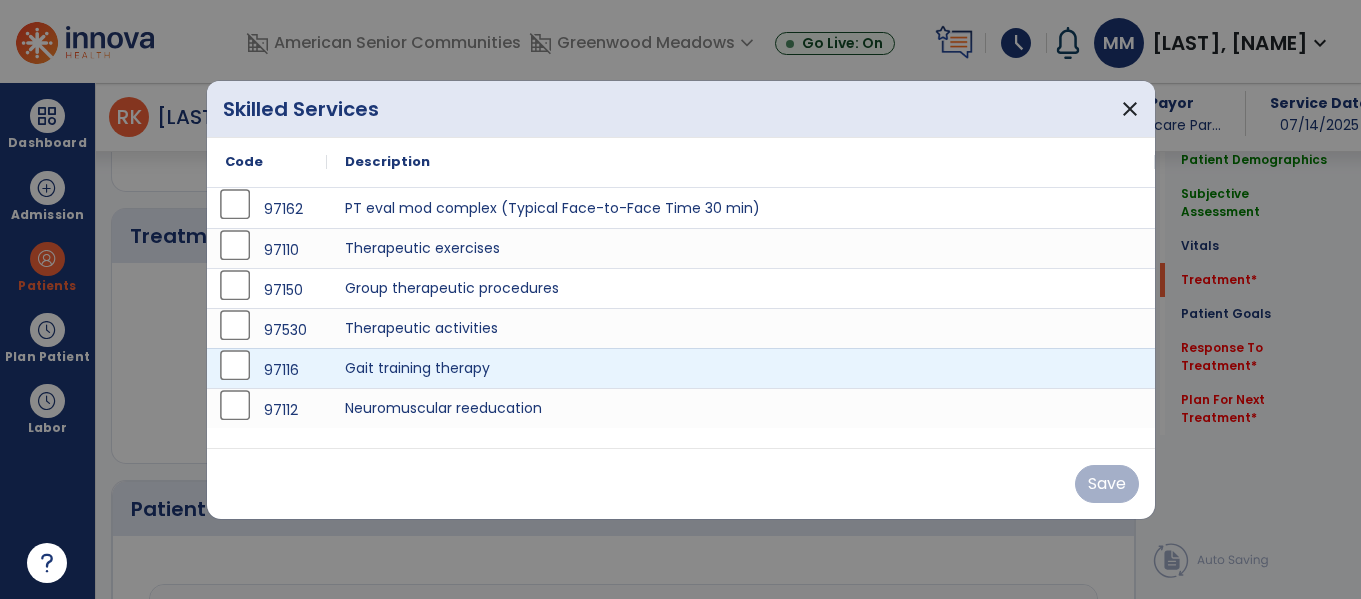 scroll, scrollTop: 1036, scrollLeft: 0, axis: vertical 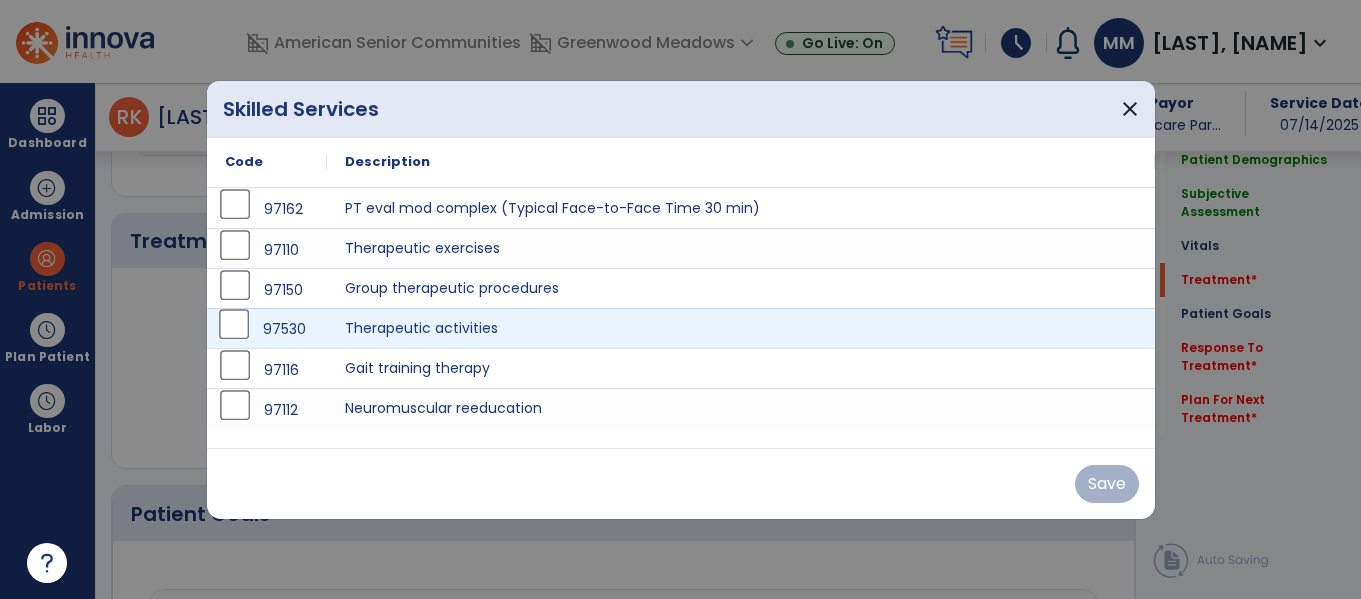 click on "97530" at bounding box center (267, 329) 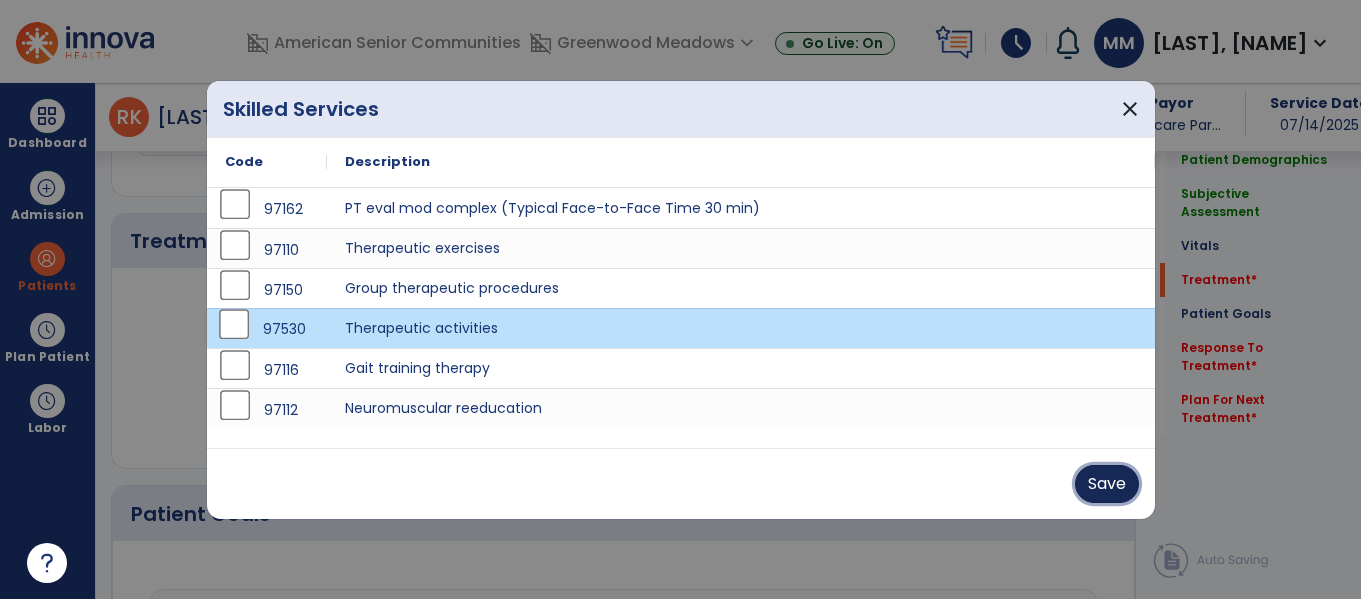drag, startPoint x: 1095, startPoint y: 484, endPoint x: 953, endPoint y: 483, distance: 142.00352 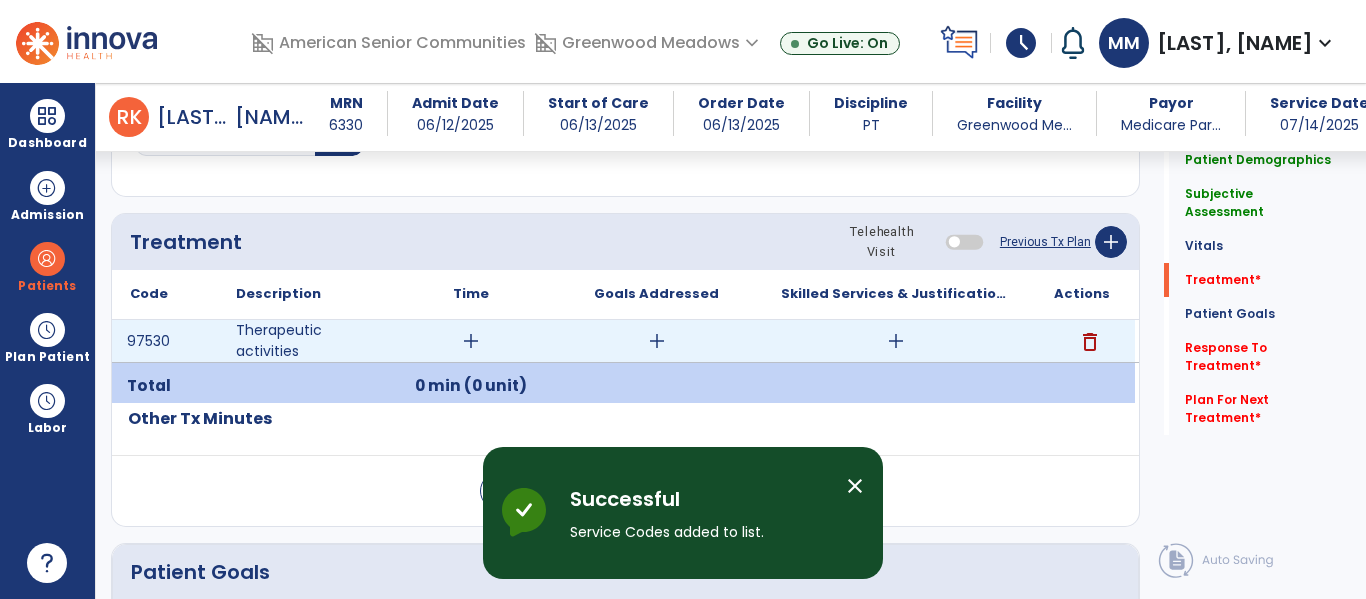click on "add" at bounding box center (471, 341) 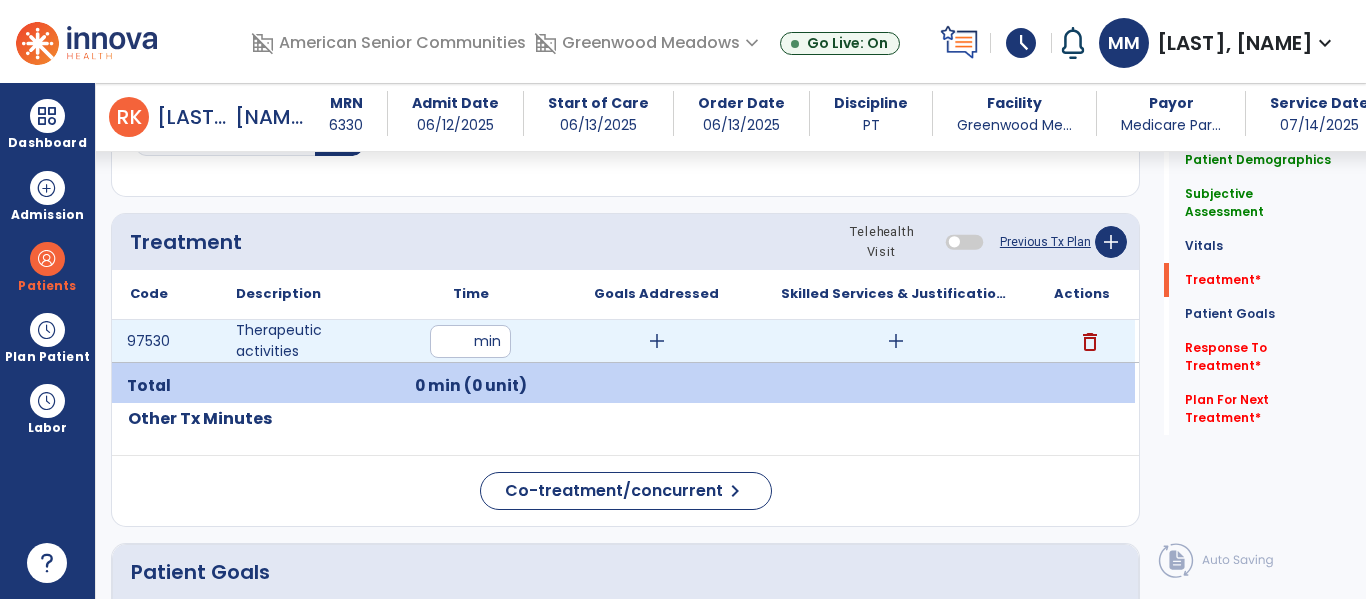 type on "**" 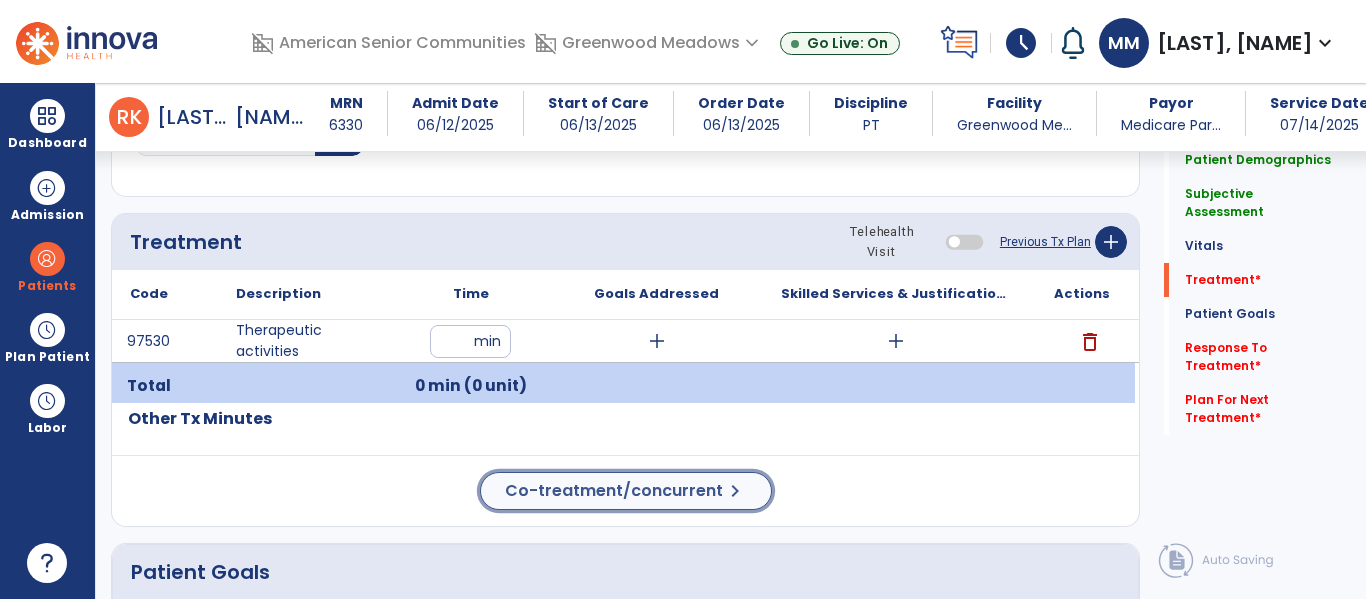 click on "Co-treatment/concurrent" 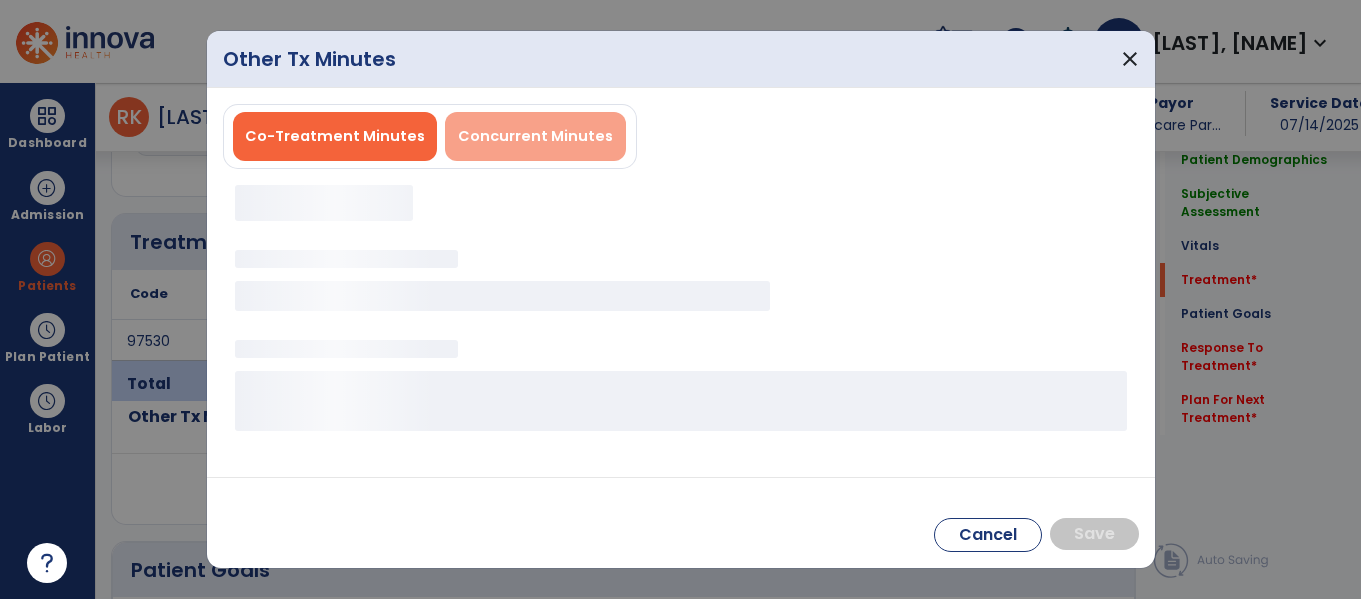 scroll, scrollTop: 1036, scrollLeft: 0, axis: vertical 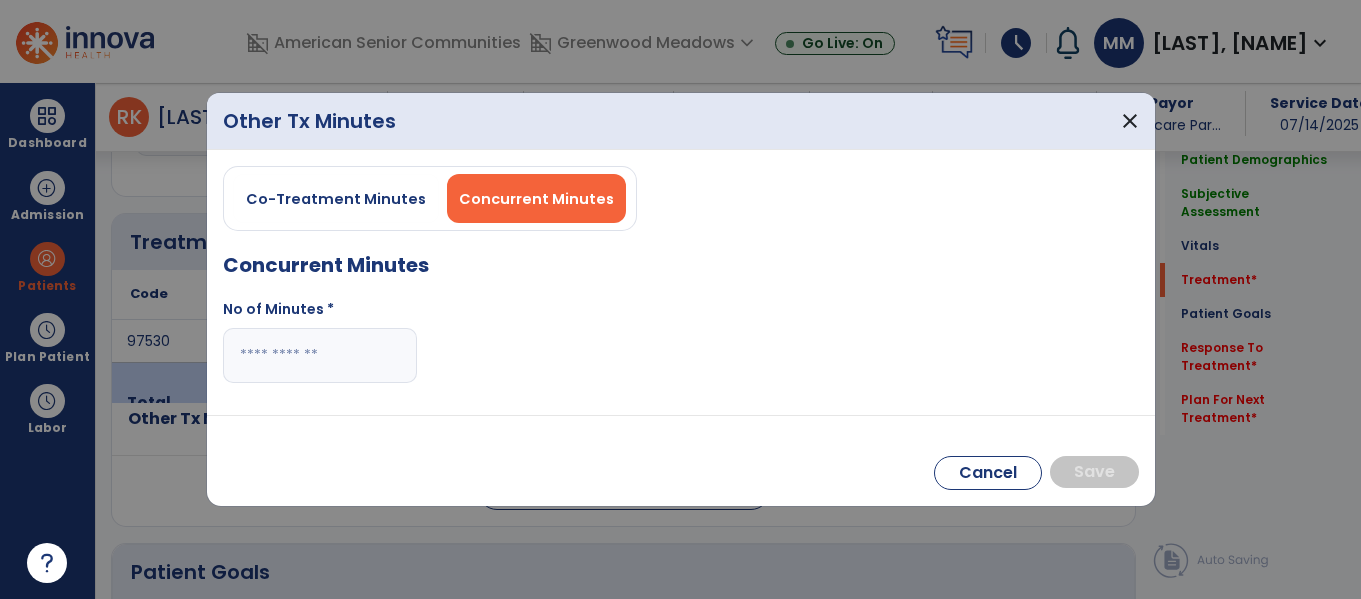 click at bounding box center [320, 355] 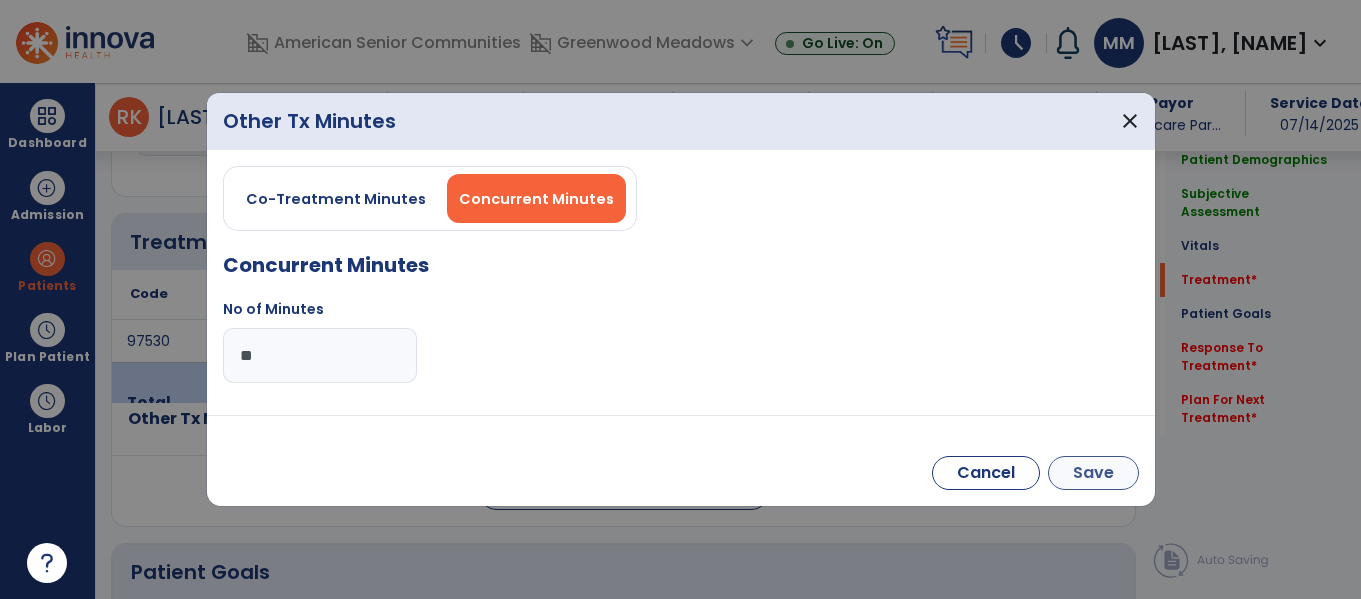 type on "**" 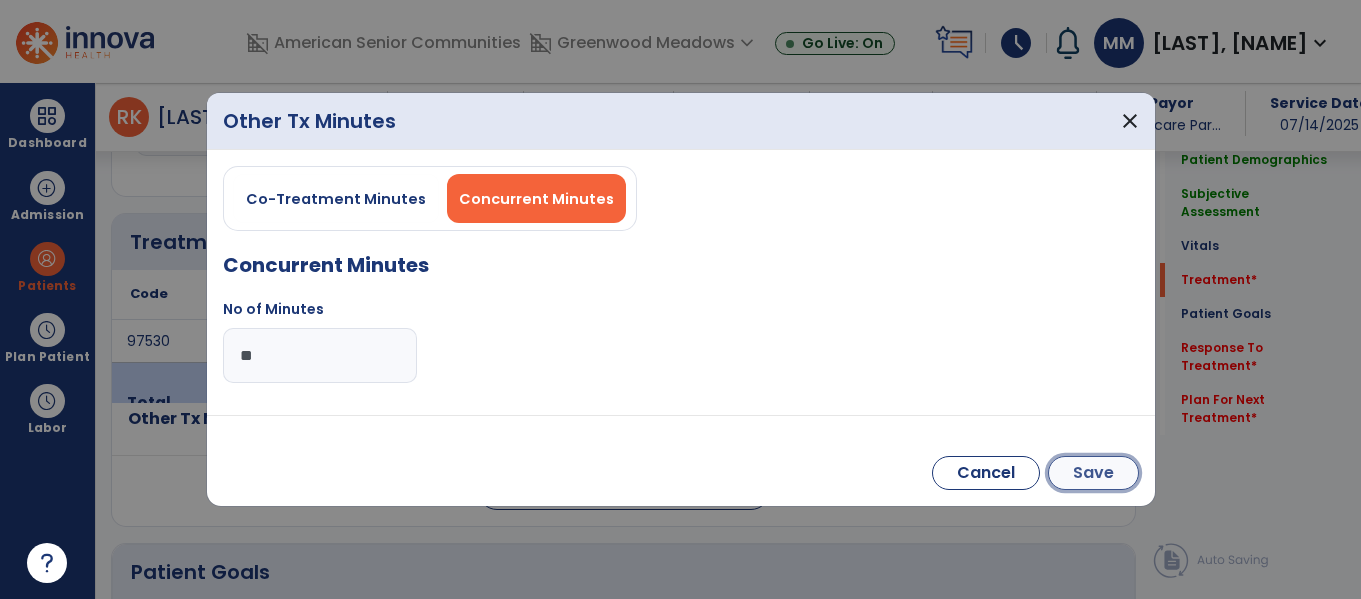 click on "Save" at bounding box center [1093, 473] 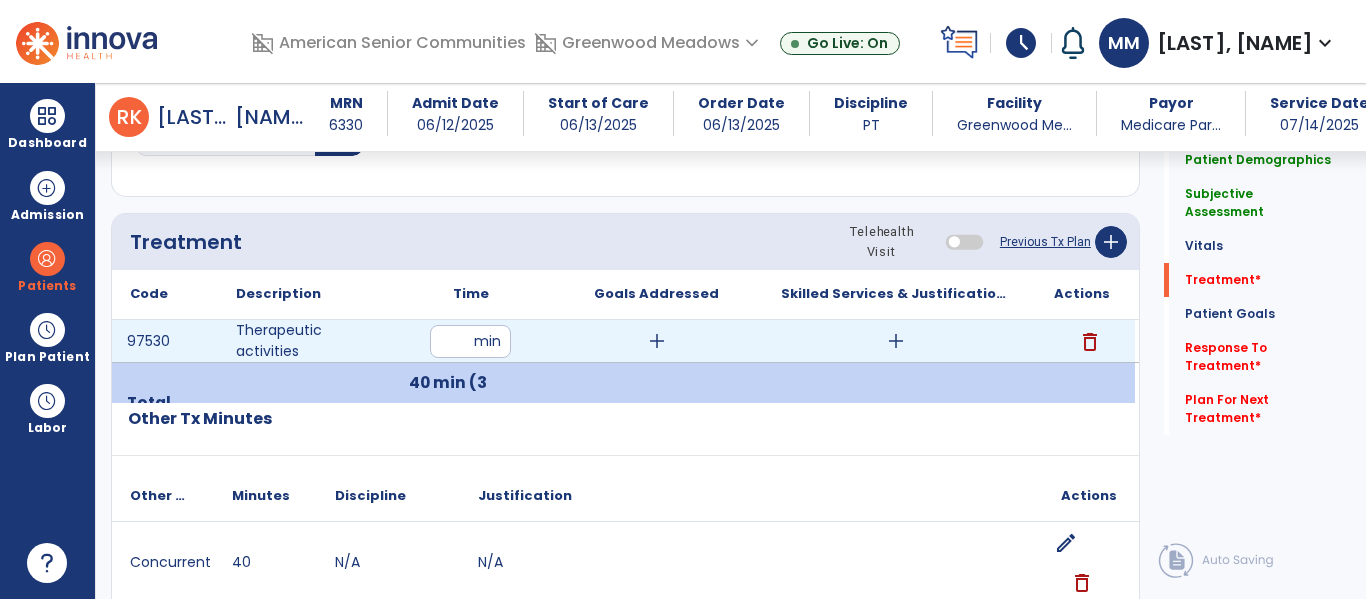 click on "add" at bounding box center [896, 341] 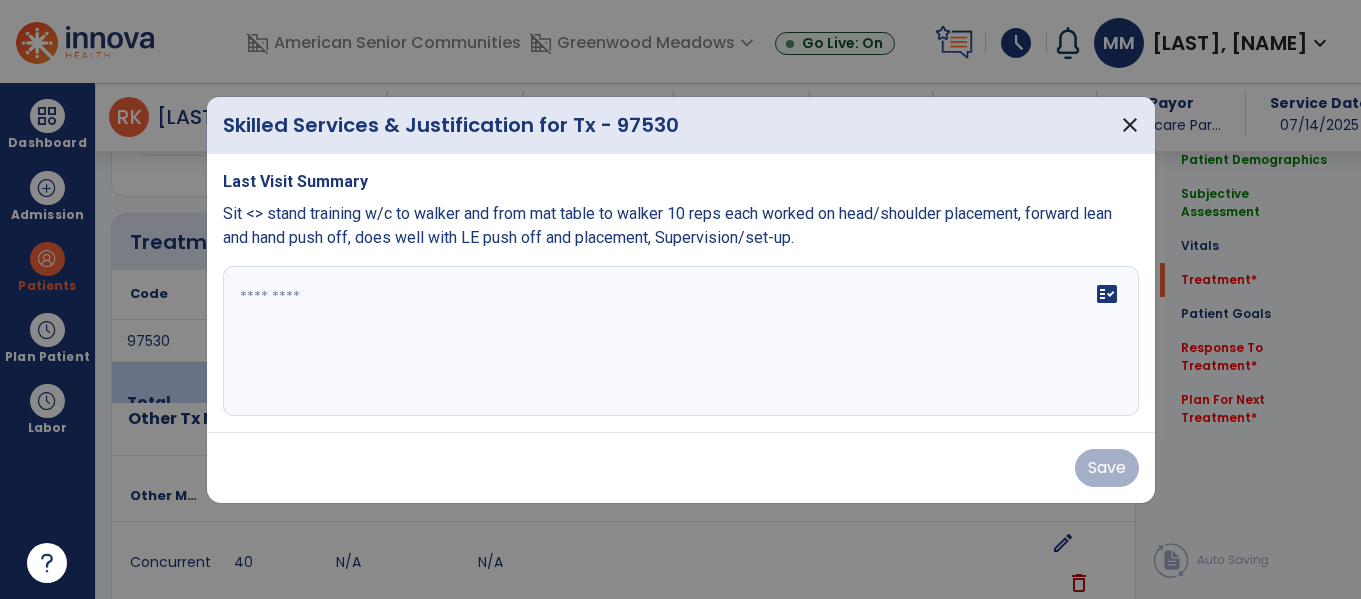 scroll, scrollTop: 1036, scrollLeft: 0, axis: vertical 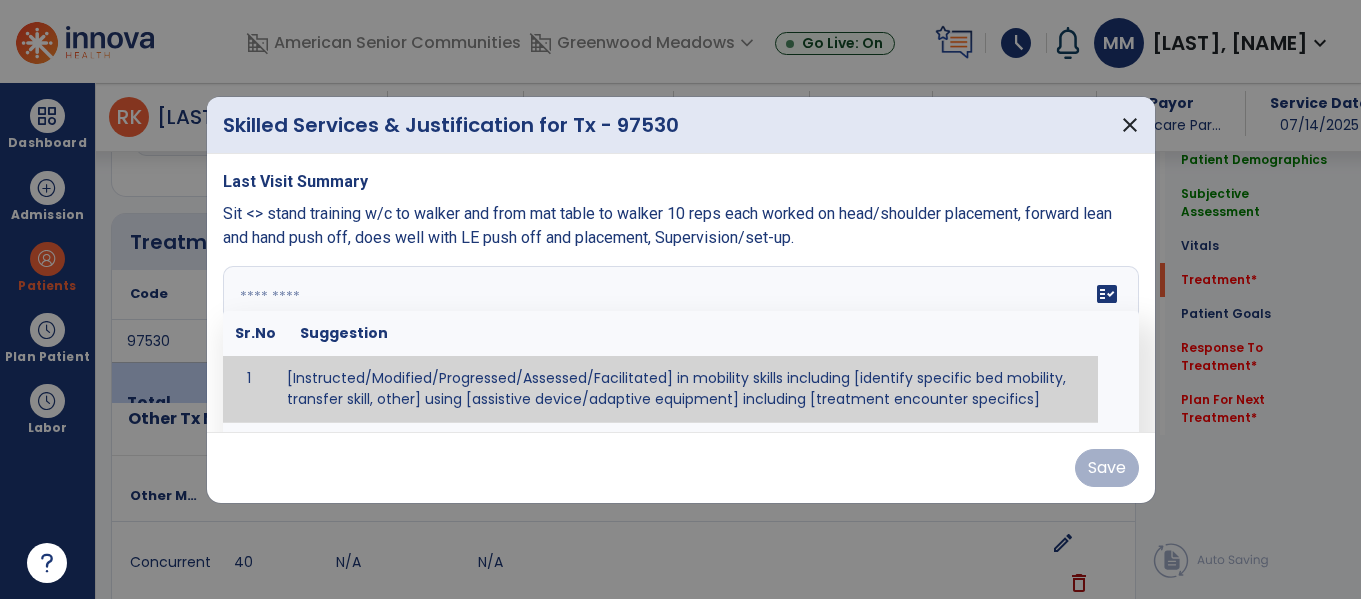 click at bounding box center (678, 341) 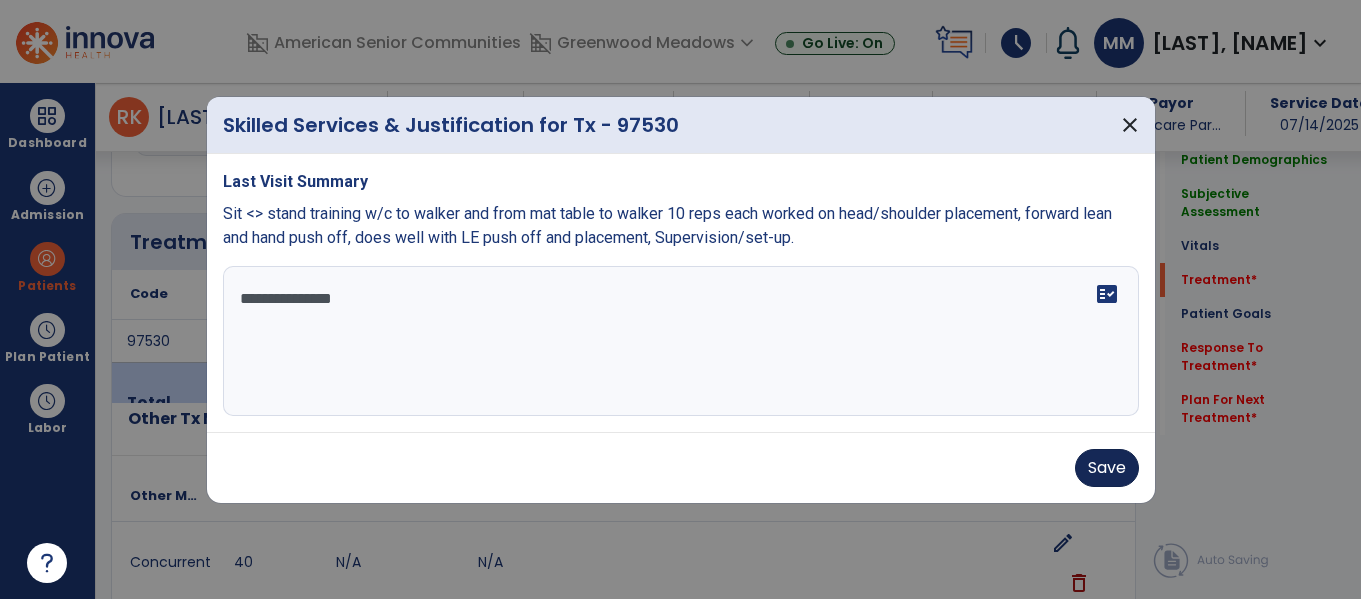 type on "**********" 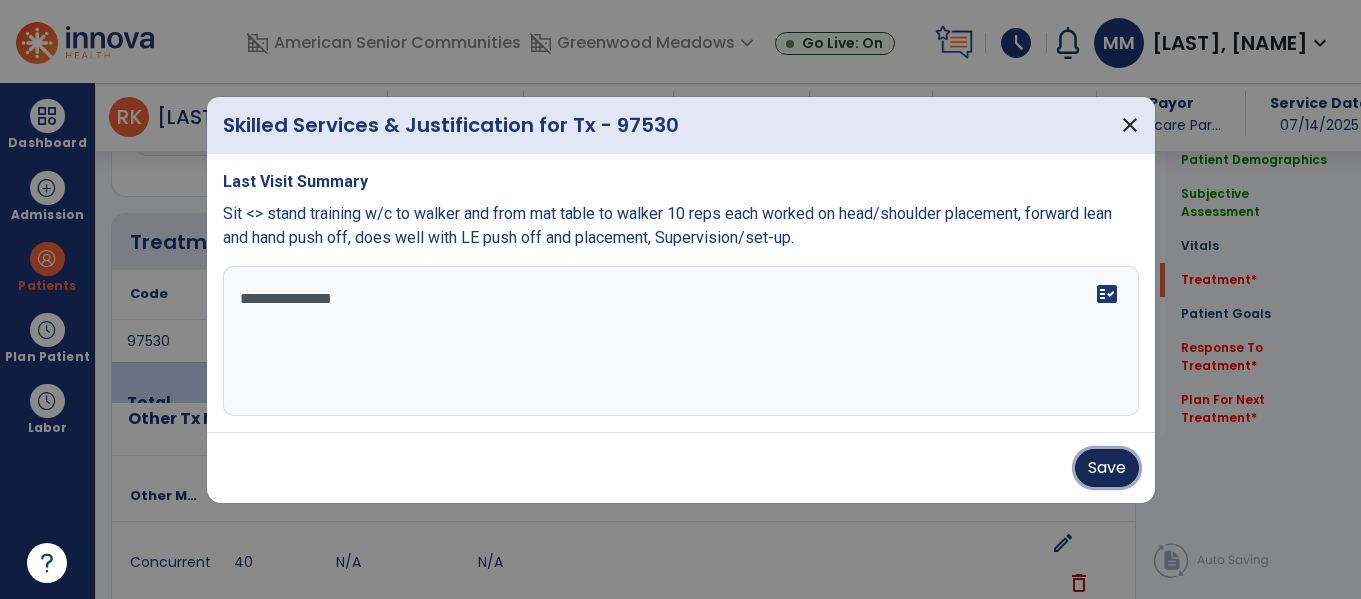 drag, startPoint x: 1103, startPoint y: 468, endPoint x: 1172, endPoint y: 326, distance: 157.87654 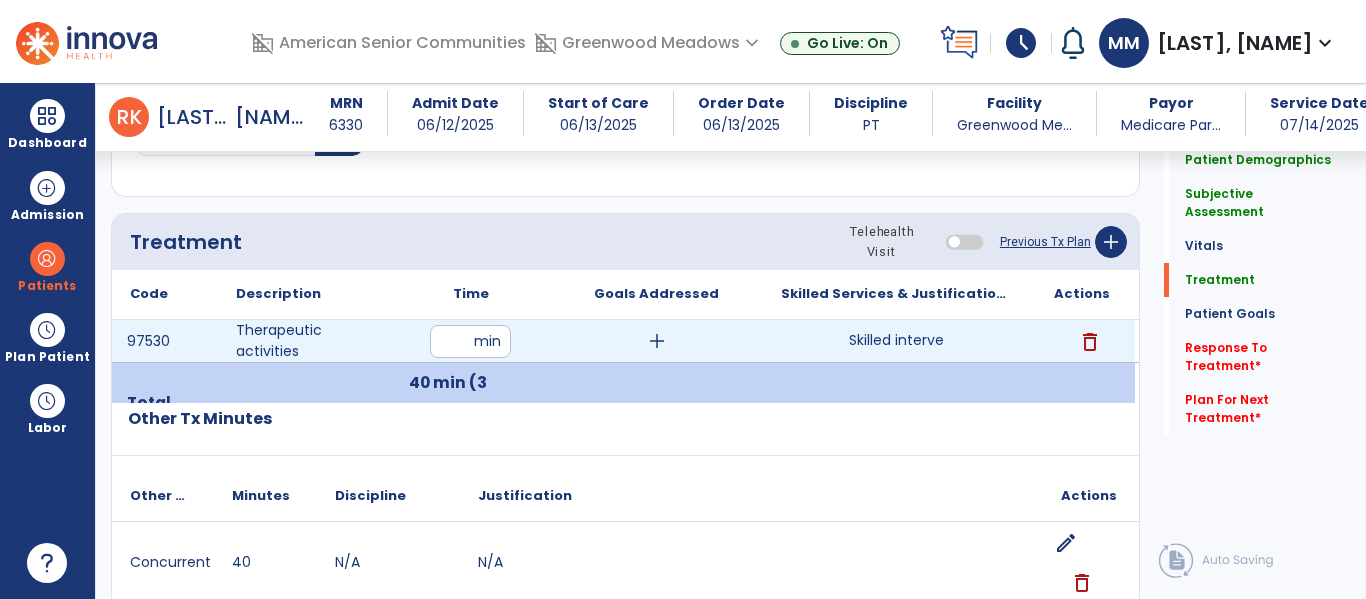 click on "Skilled interve" at bounding box center (896, 340) 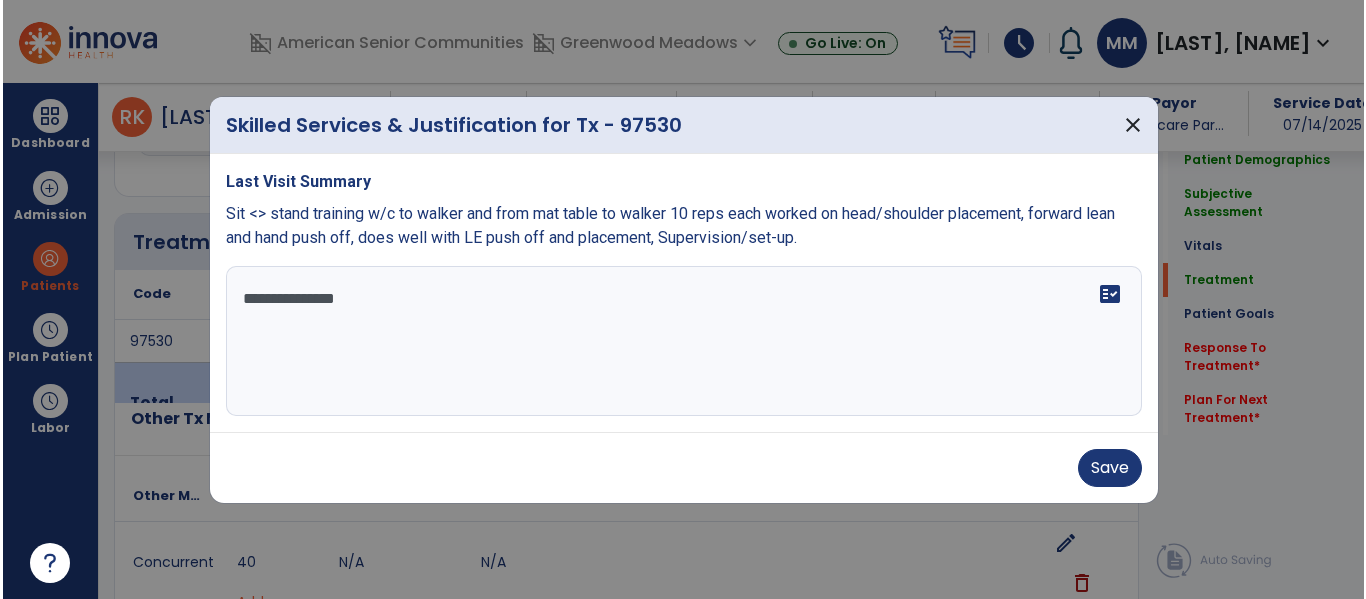 scroll, scrollTop: 1036, scrollLeft: 0, axis: vertical 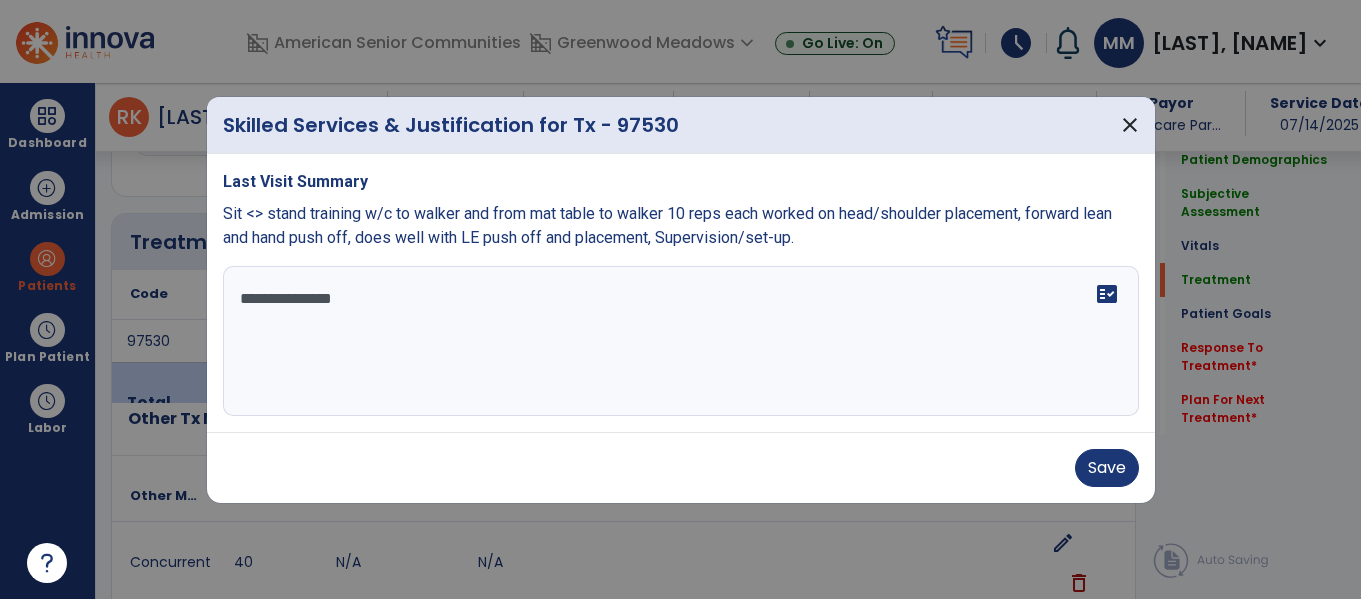click on "**********" at bounding box center (681, 341) 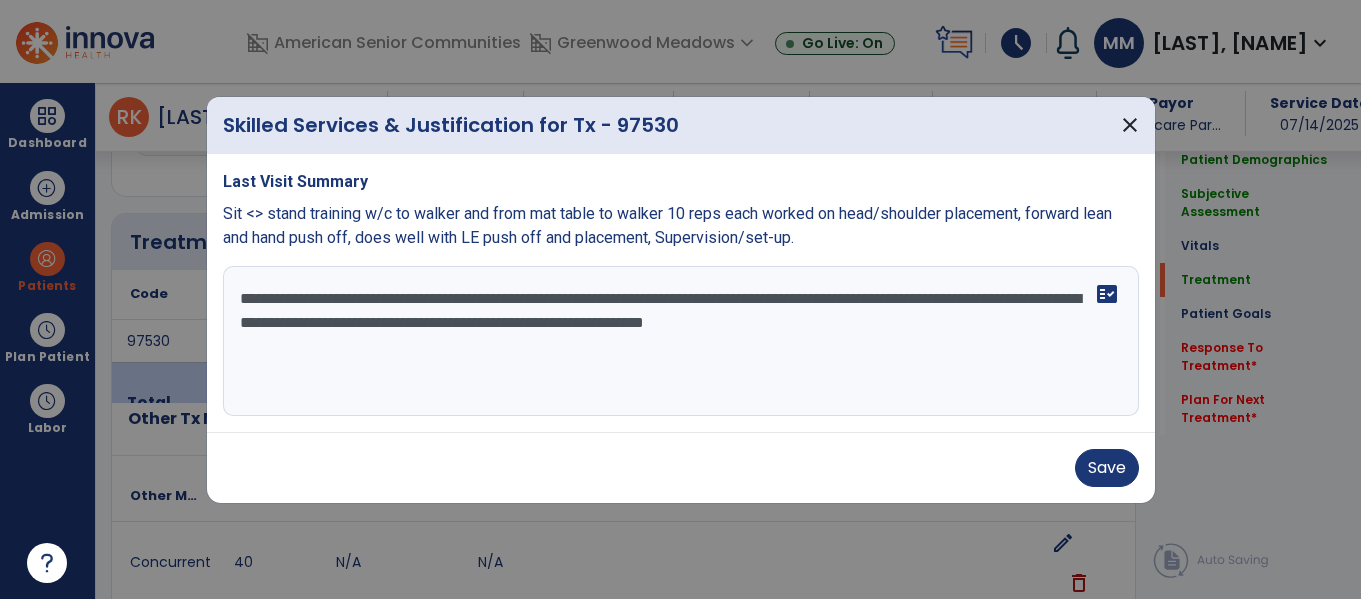 click on "**********" at bounding box center (681, 341) 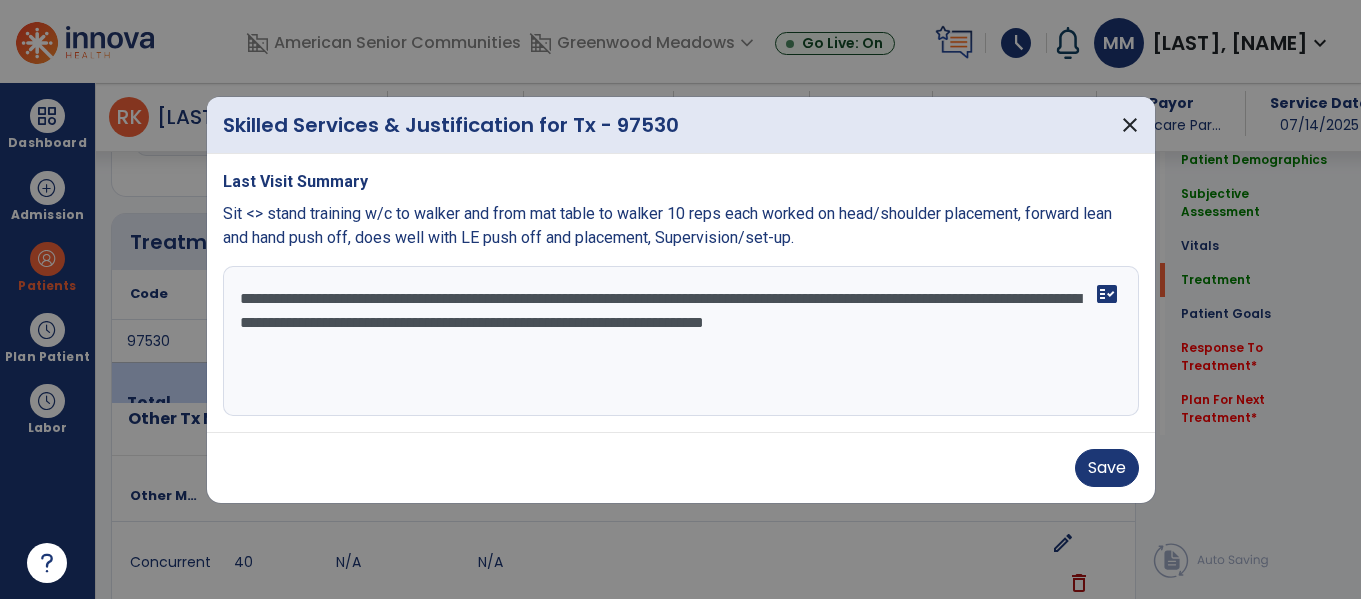 click on "**********" at bounding box center (681, 341) 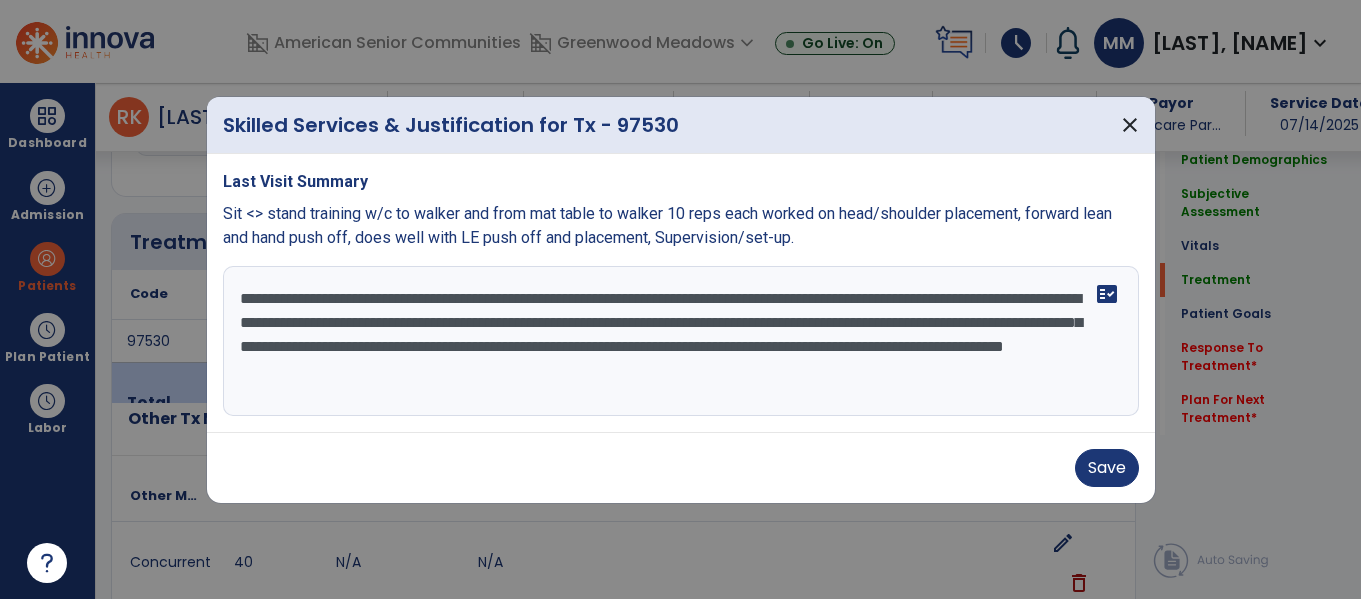 drag, startPoint x: 408, startPoint y: 376, endPoint x: 425, endPoint y: 375, distance: 17.029387 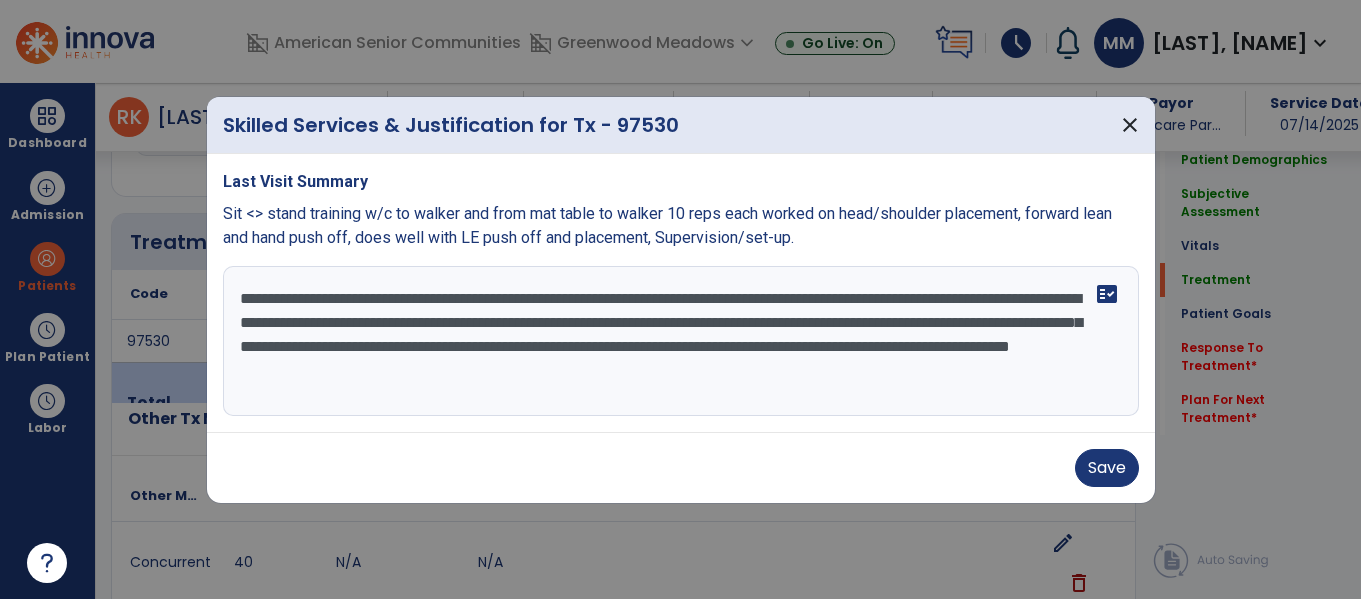 drag, startPoint x: 1026, startPoint y: 393, endPoint x: 1055, endPoint y: 418, distance: 38.28838 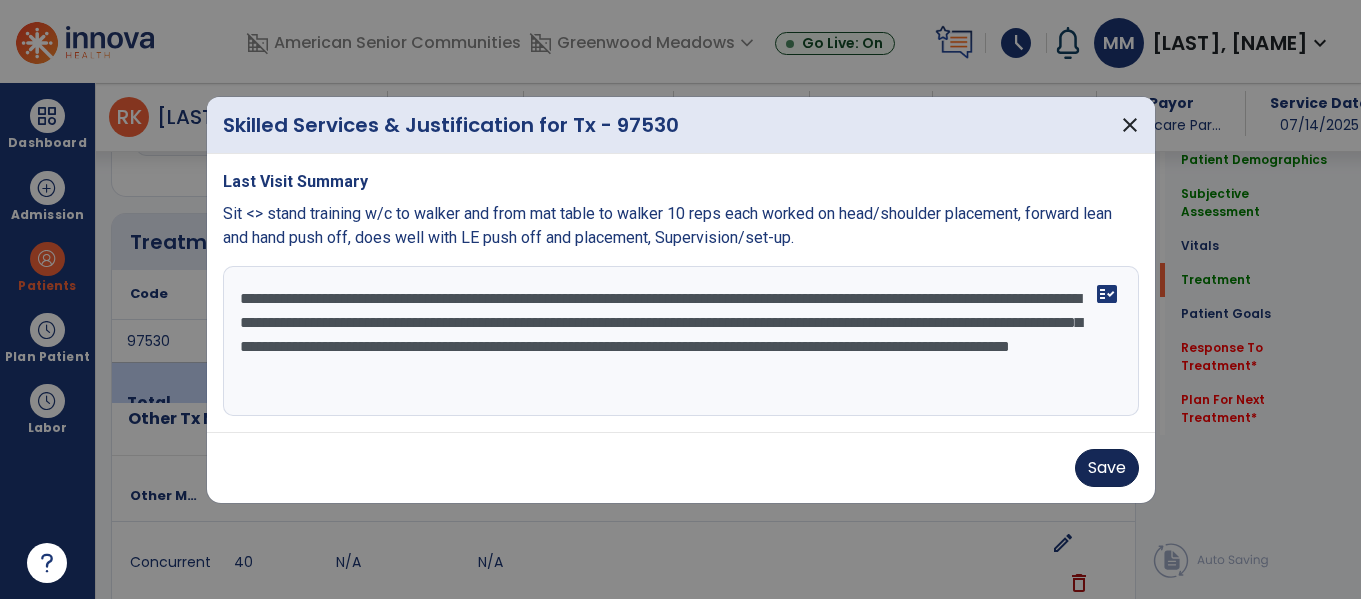 type on "**********" 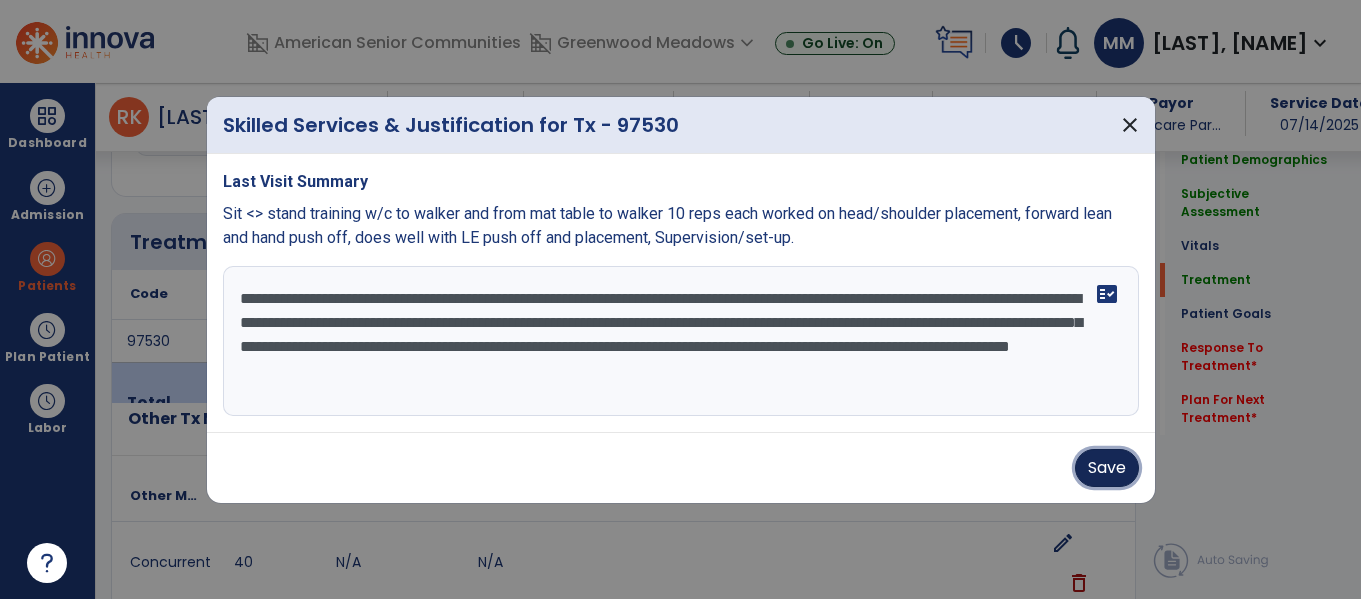 click on "Save" at bounding box center [1107, 468] 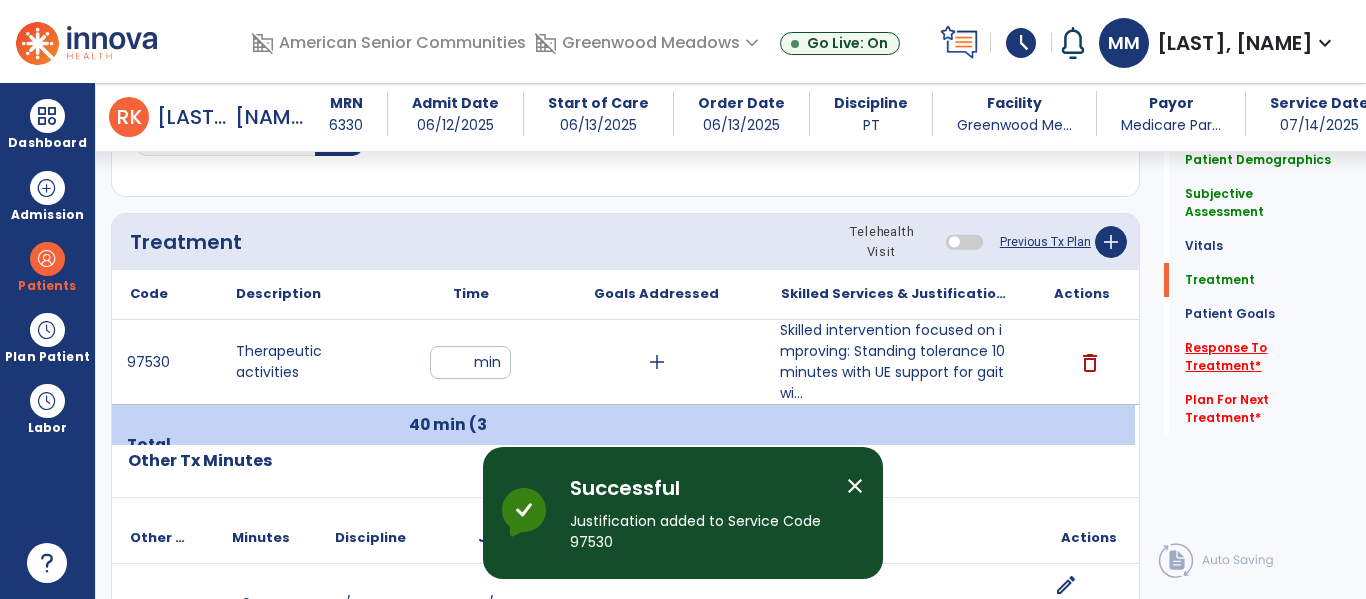 click on "Response To Treatment   *" 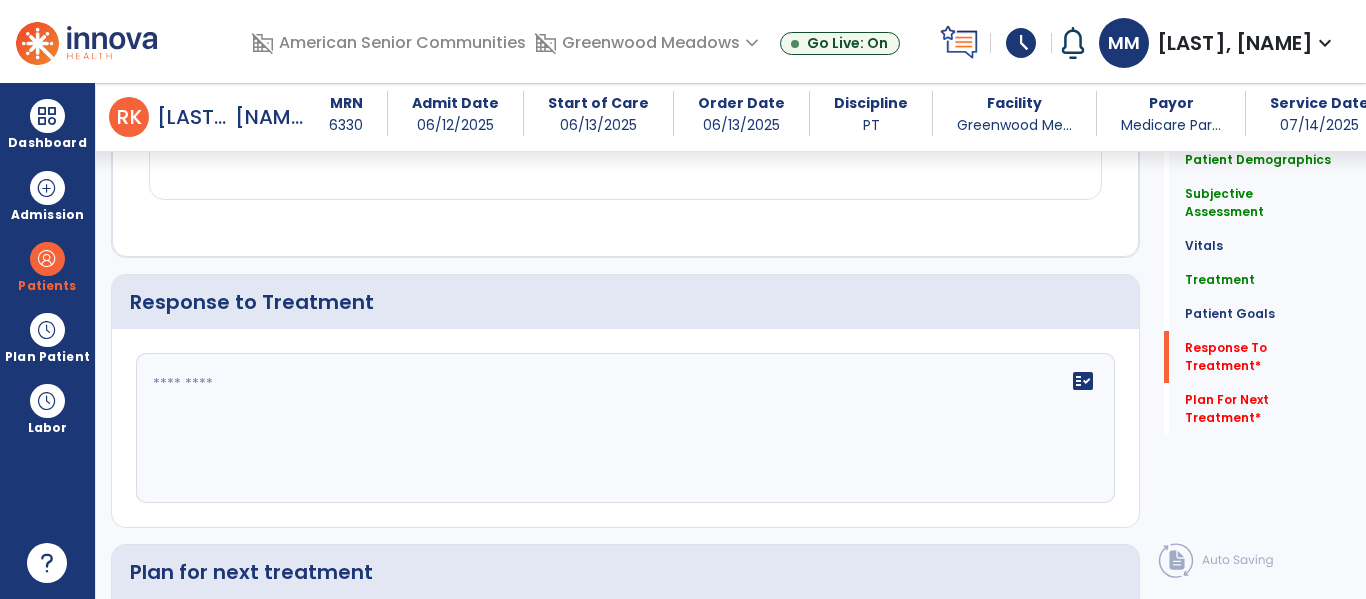 scroll, scrollTop: 3105, scrollLeft: 0, axis: vertical 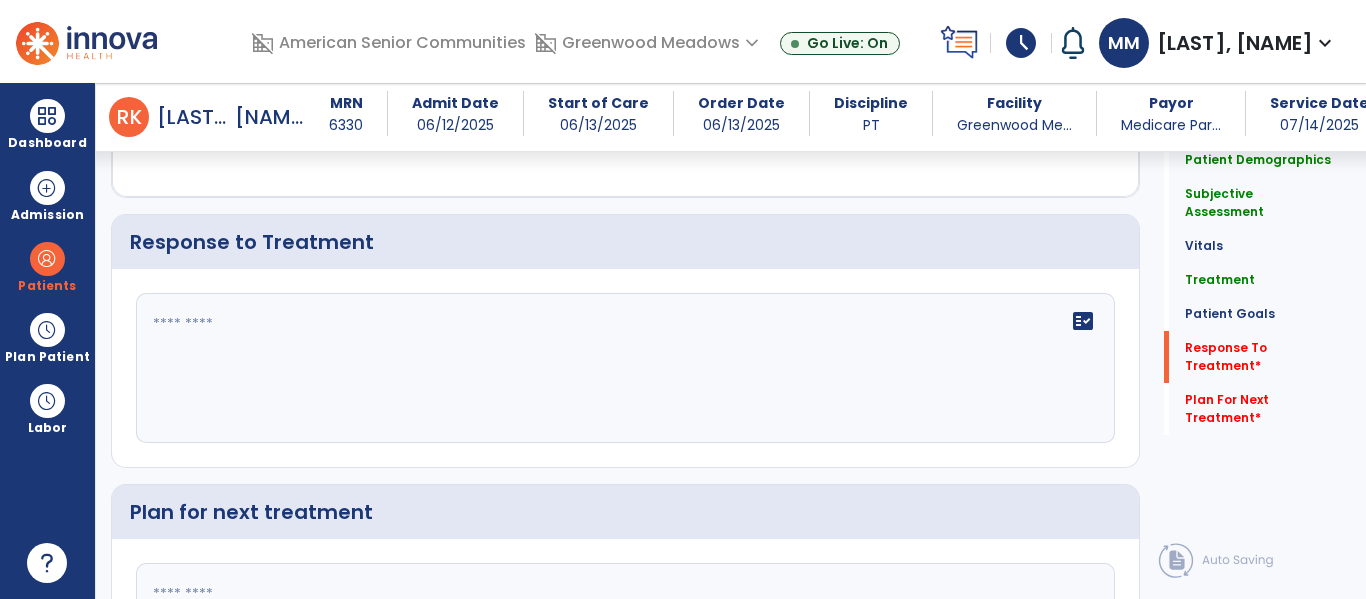 click on "fact_check" 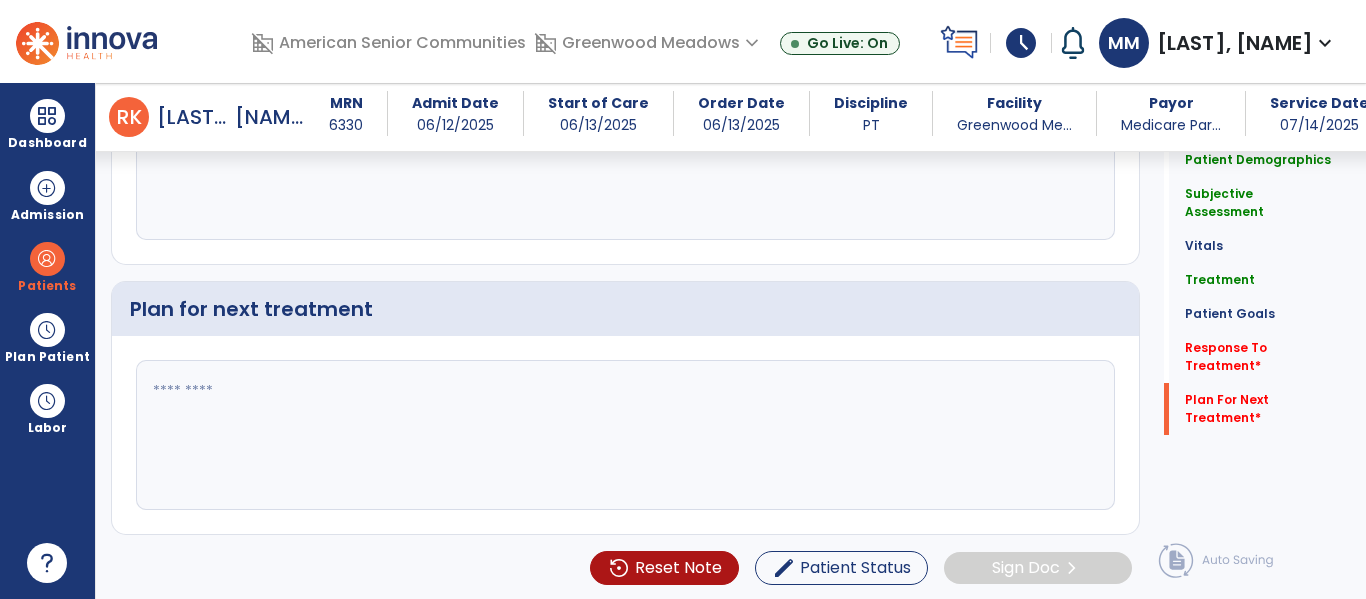 scroll, scrollTop: 3310, scrollLeft: 0, axis: vertical 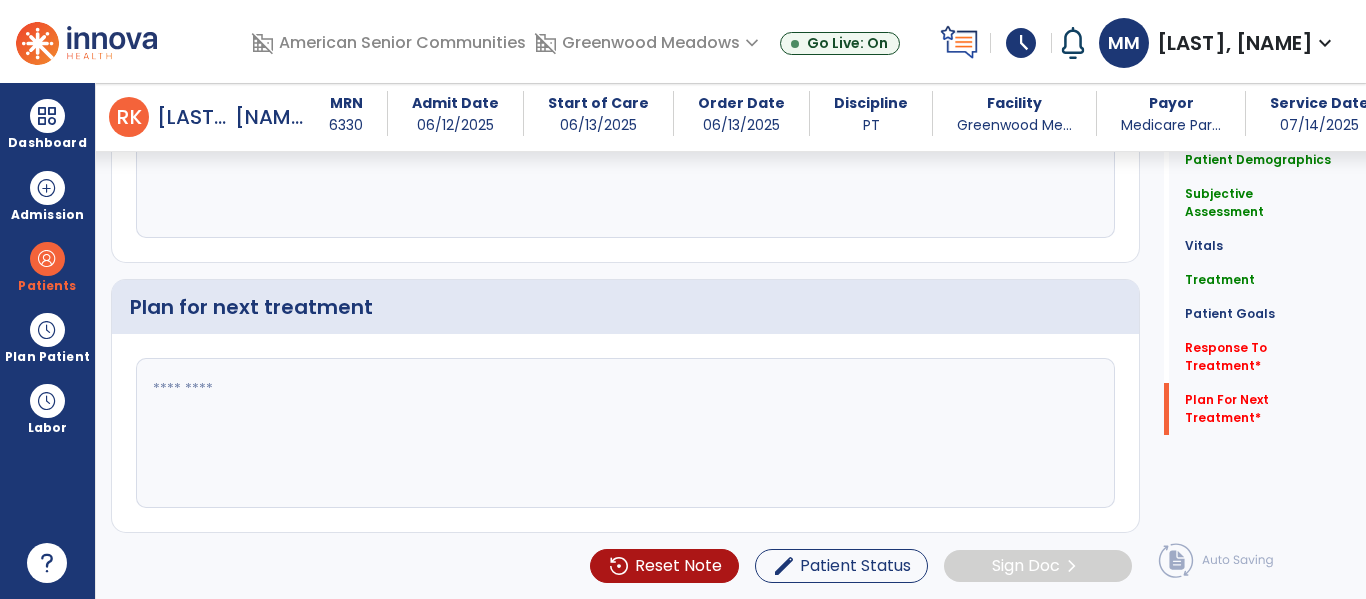 type on "**********" 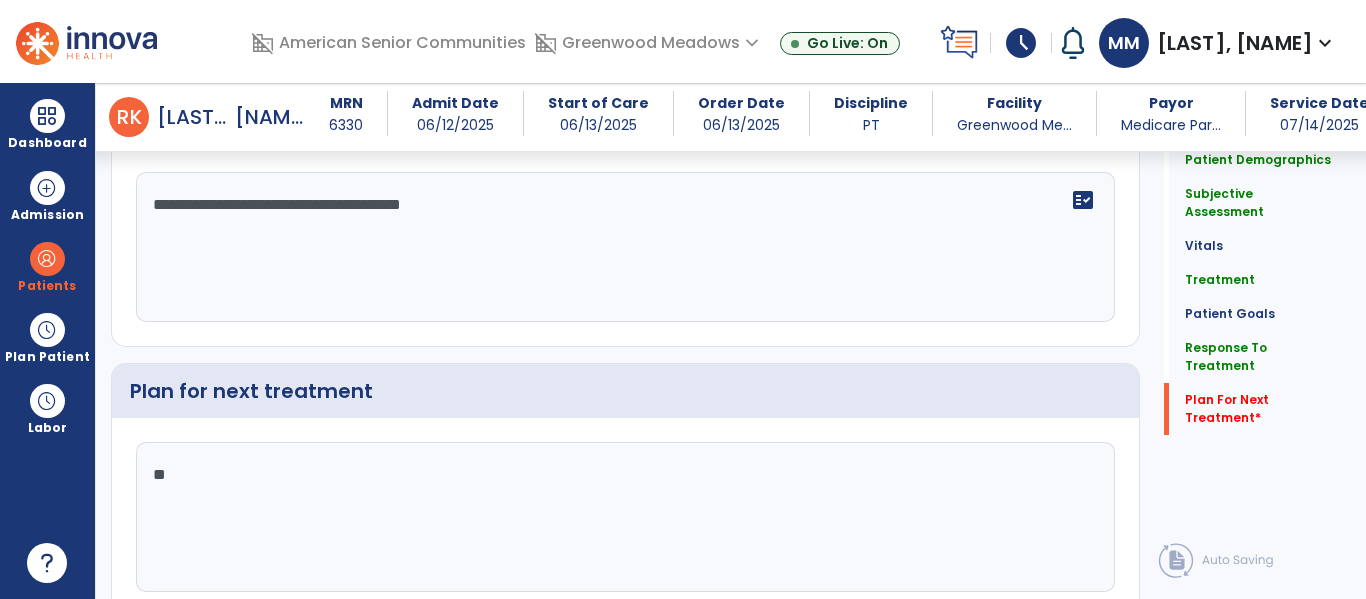 scroll, scrollTop: 3310, scrollLeft: 0, axis: vertical 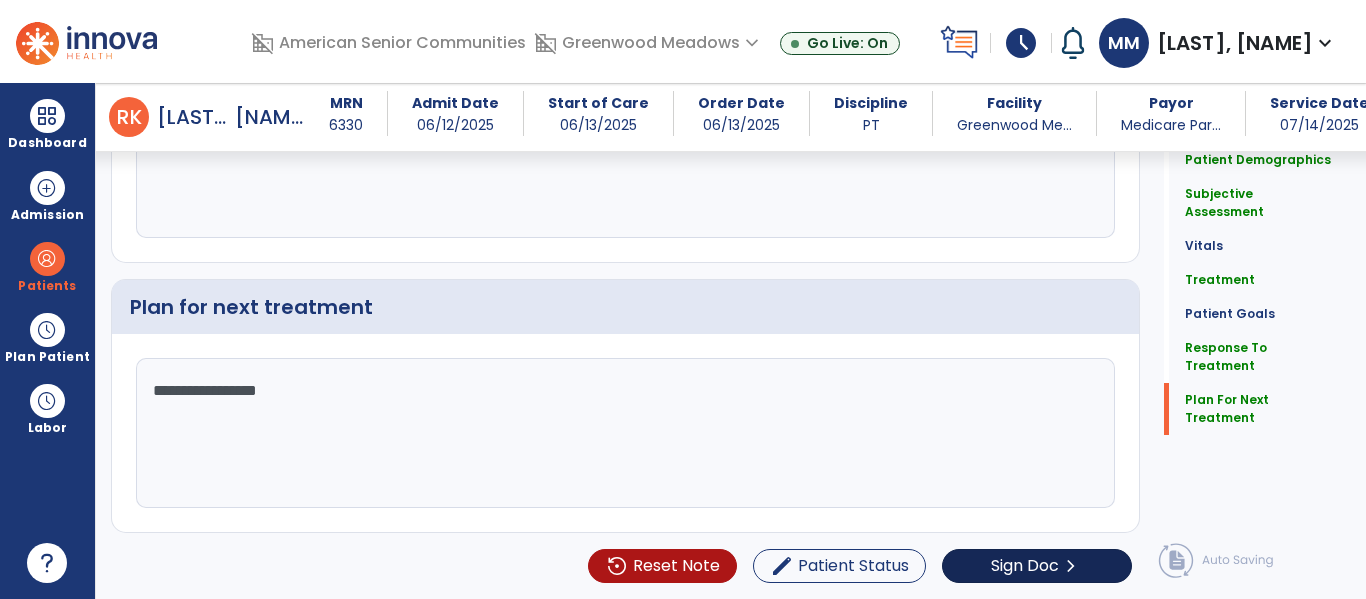 type on "**********" 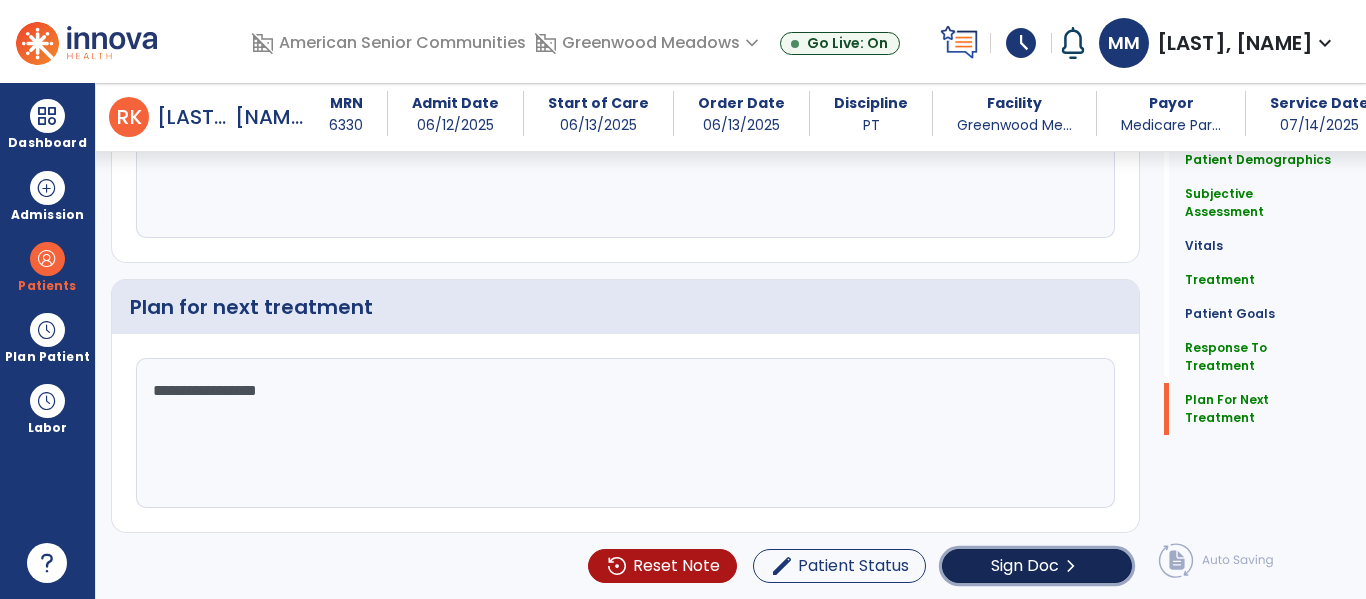 click on "Sign Doc" 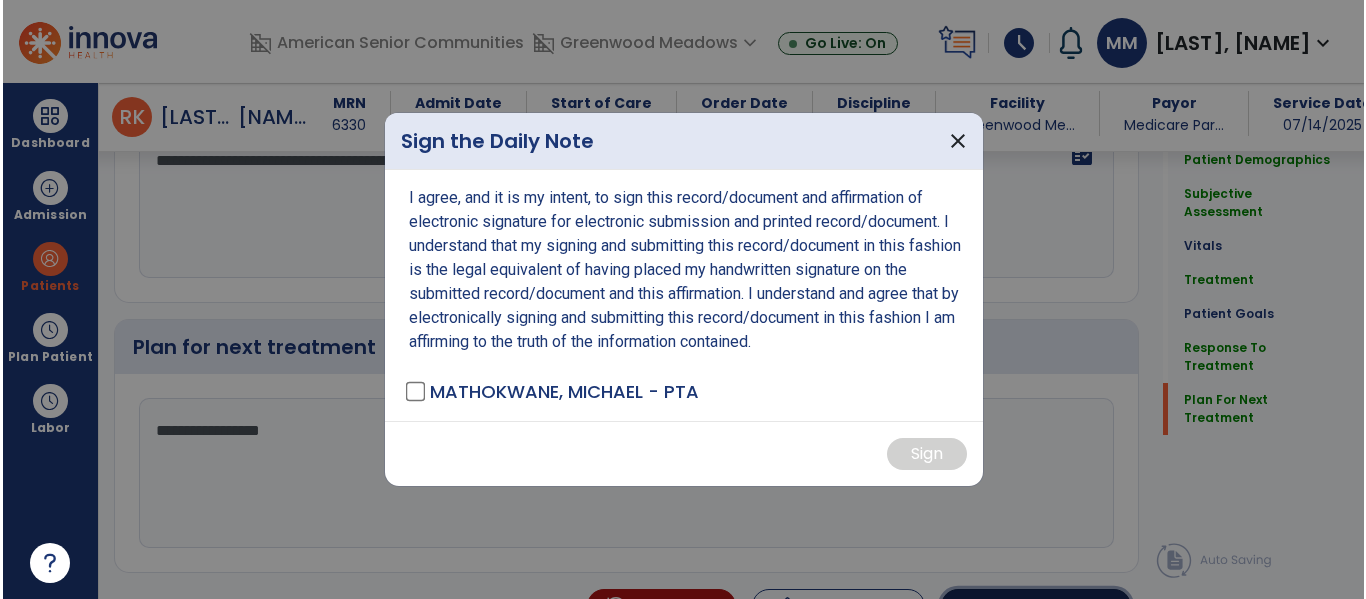scroll, scrollTop: 3350, scrollLeft: 0, axis: vertical 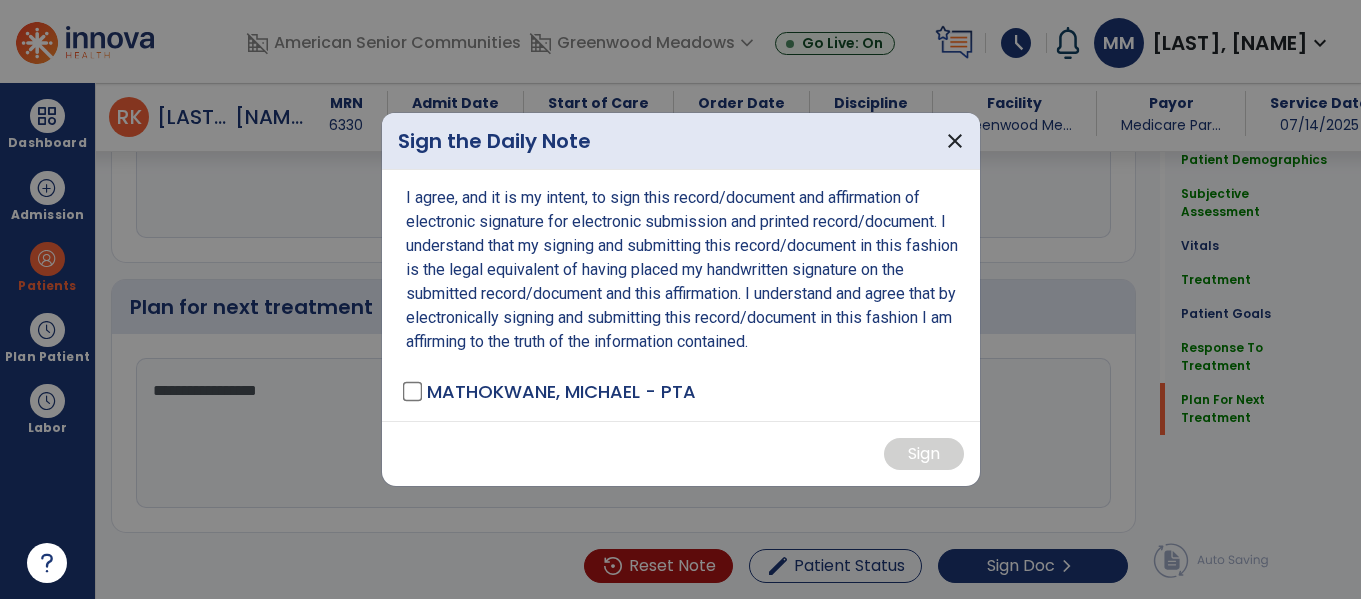 click on "MATHOKWANE, MICHAEL  - PTA" at bounding box center [551, 391] 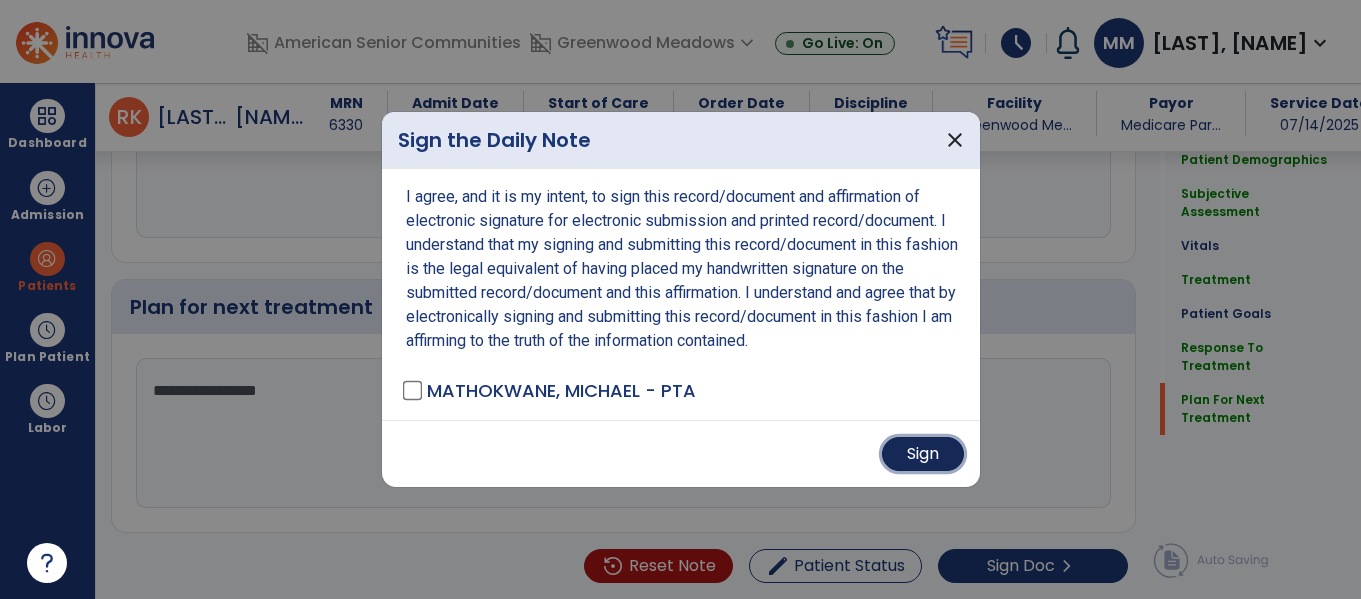 drag, startPoint x: 918, startPoint y: 451, endPoint x: 941, endPoint y: 325, distance: 128.082 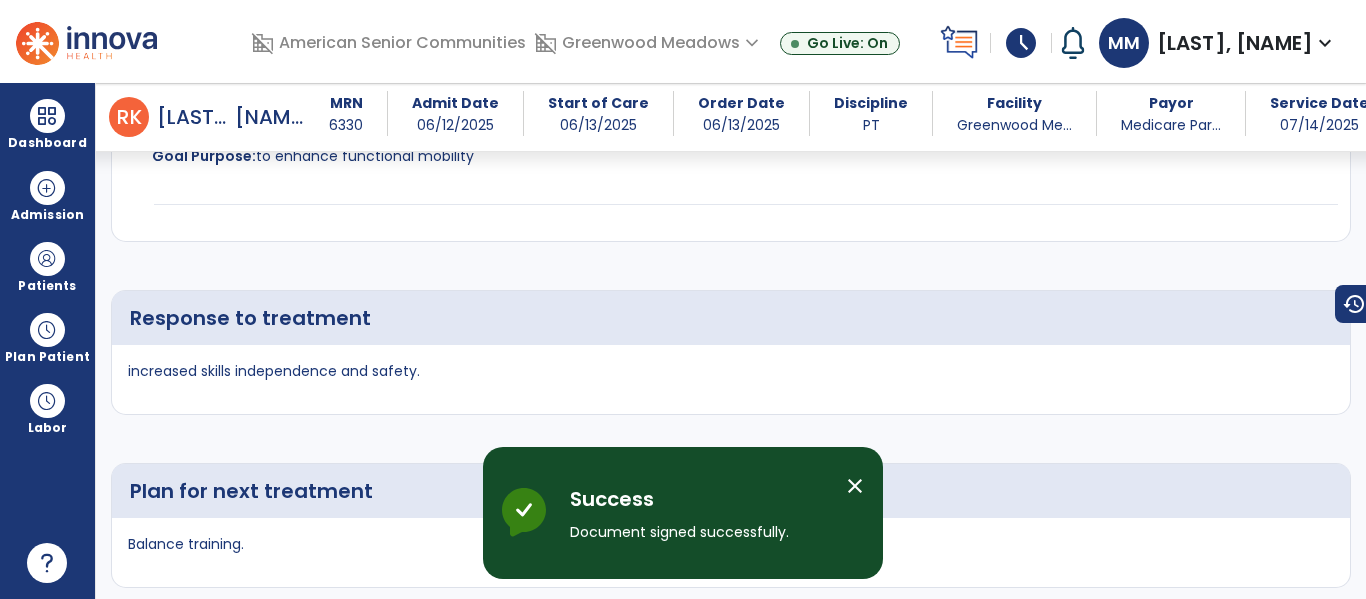 scroll, scrollTop: 3965, scrollLeft: 0, axis: vertical 